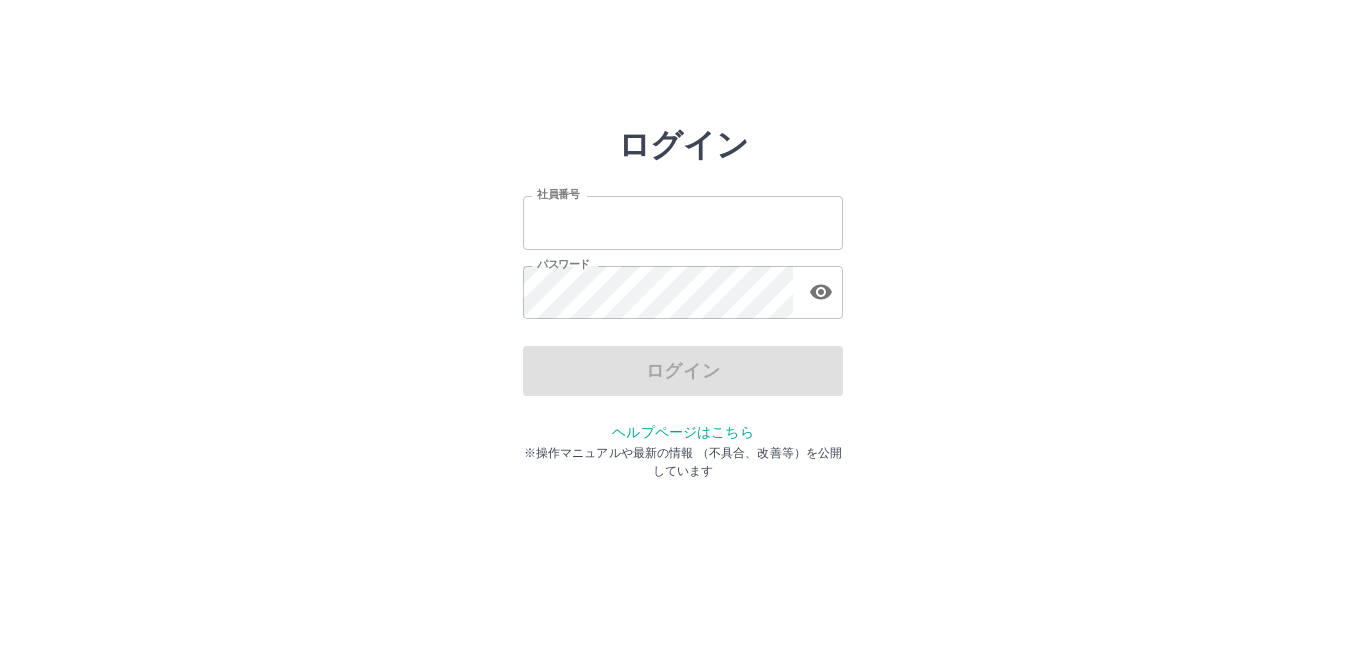 scroll, scrollTop: 0, scrollLeft: 0, axis: both 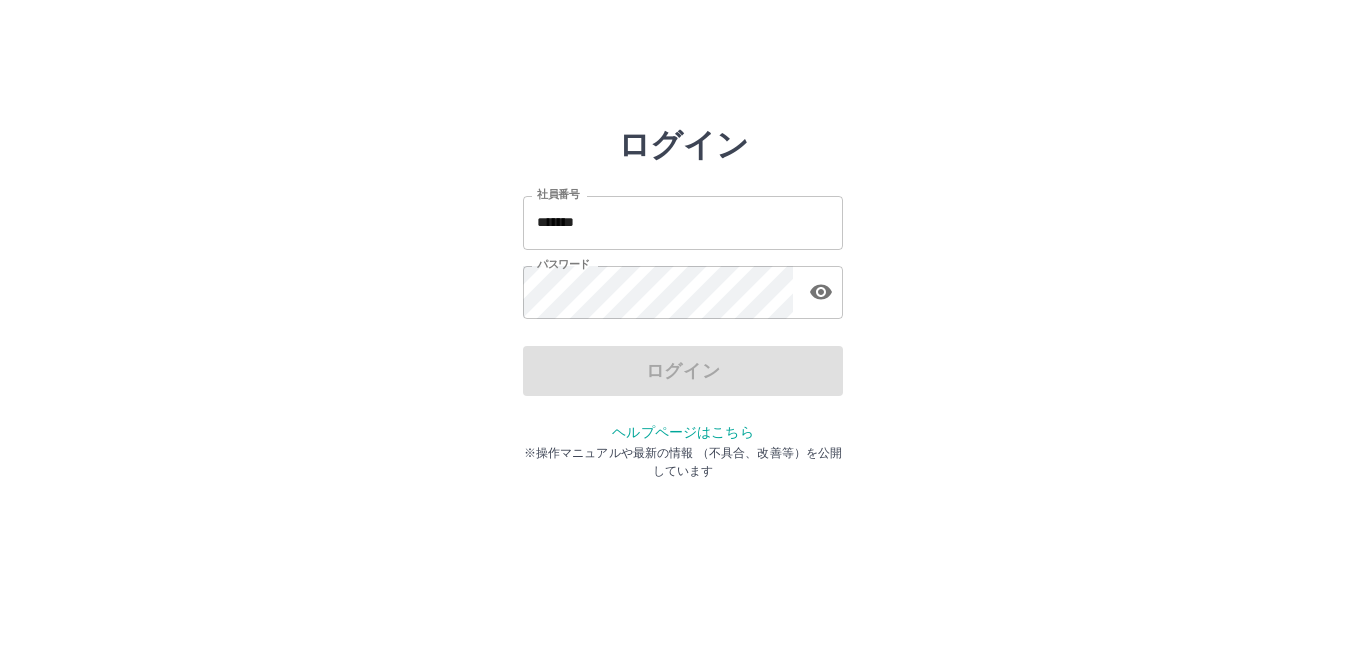 drag, startPoint x: 0, startPoint y: 0, endPoint x: 627, endPoint y: 221, distance: 664.8082 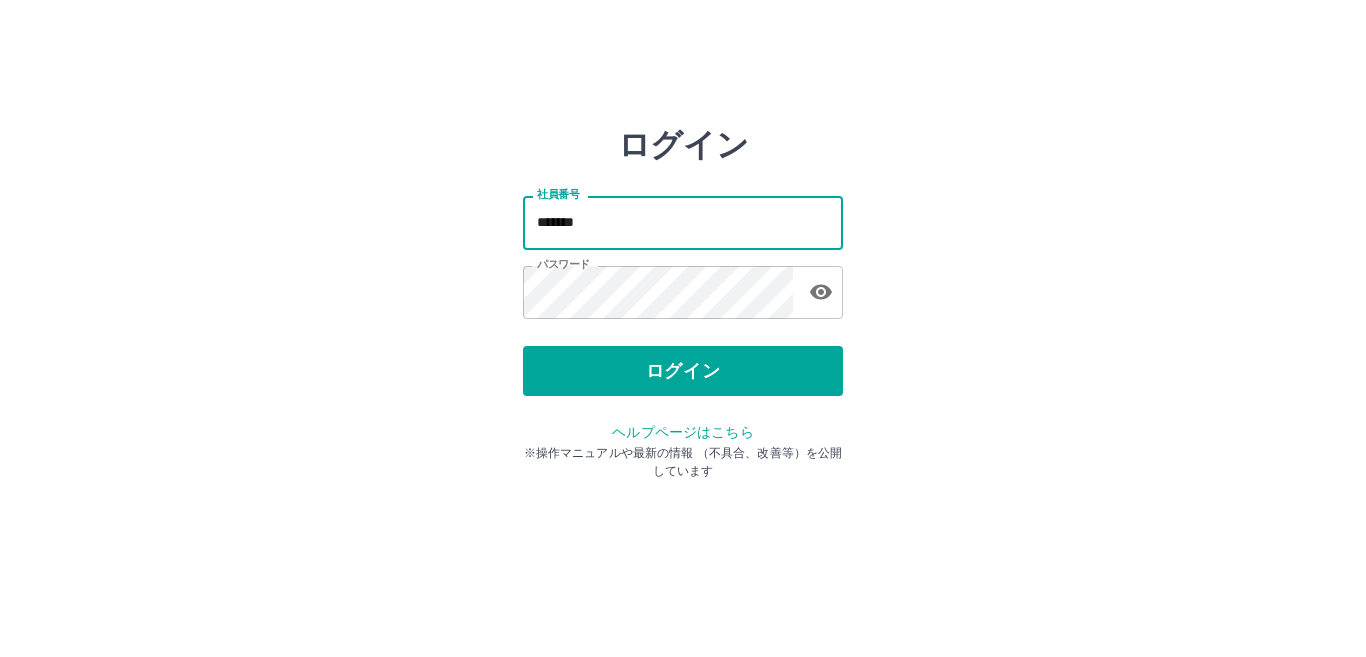 type on "*******" 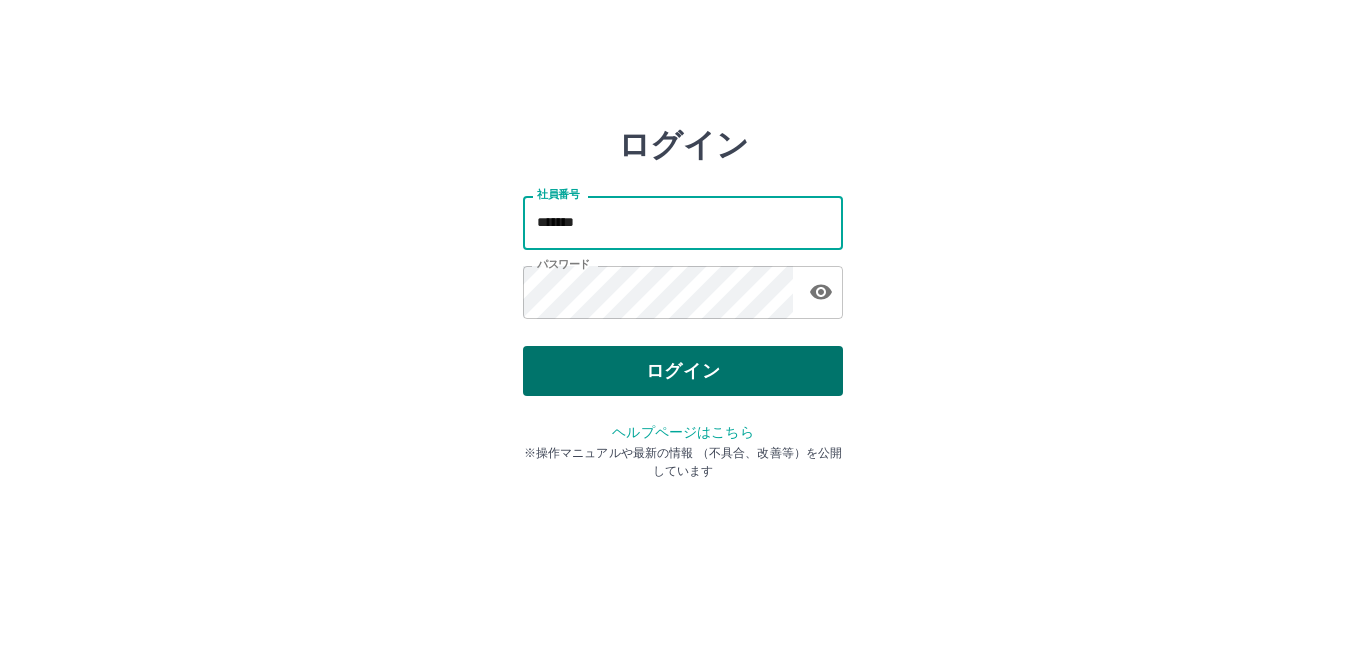 click on "ログイン" at bounding box center [683, 371] 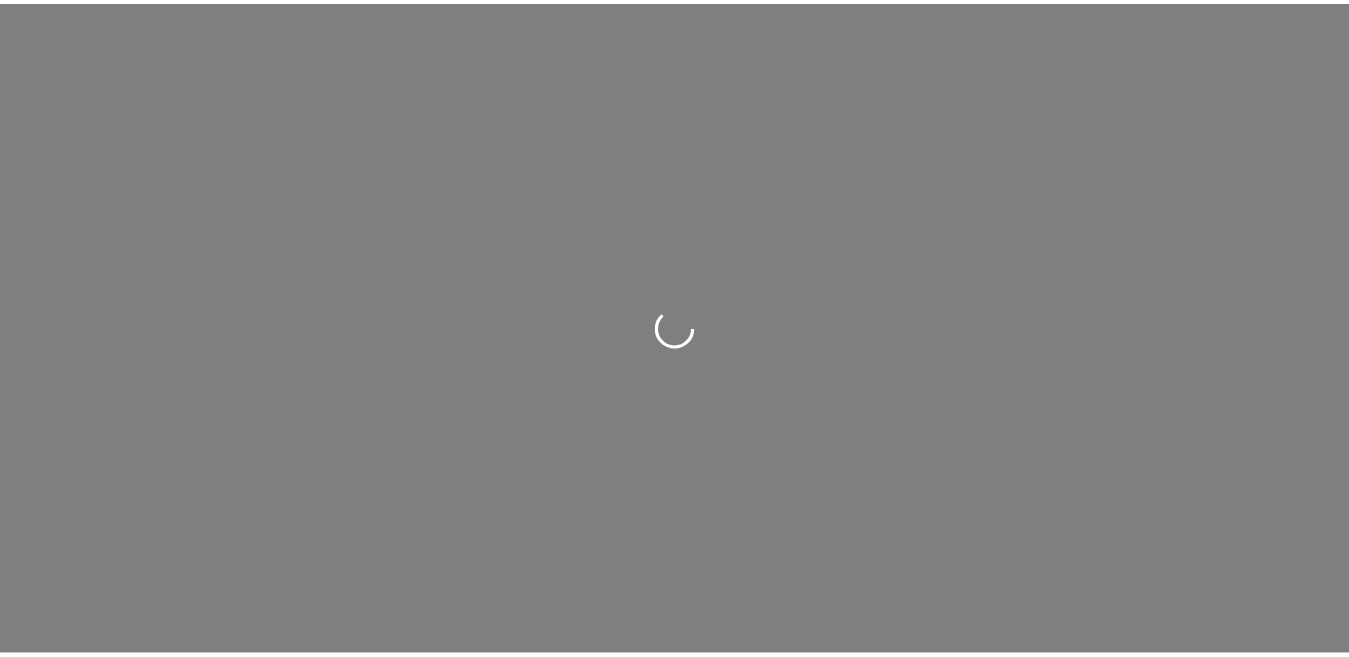 scroll, scrollTop: 0, scrollLeft: 0, axis: both 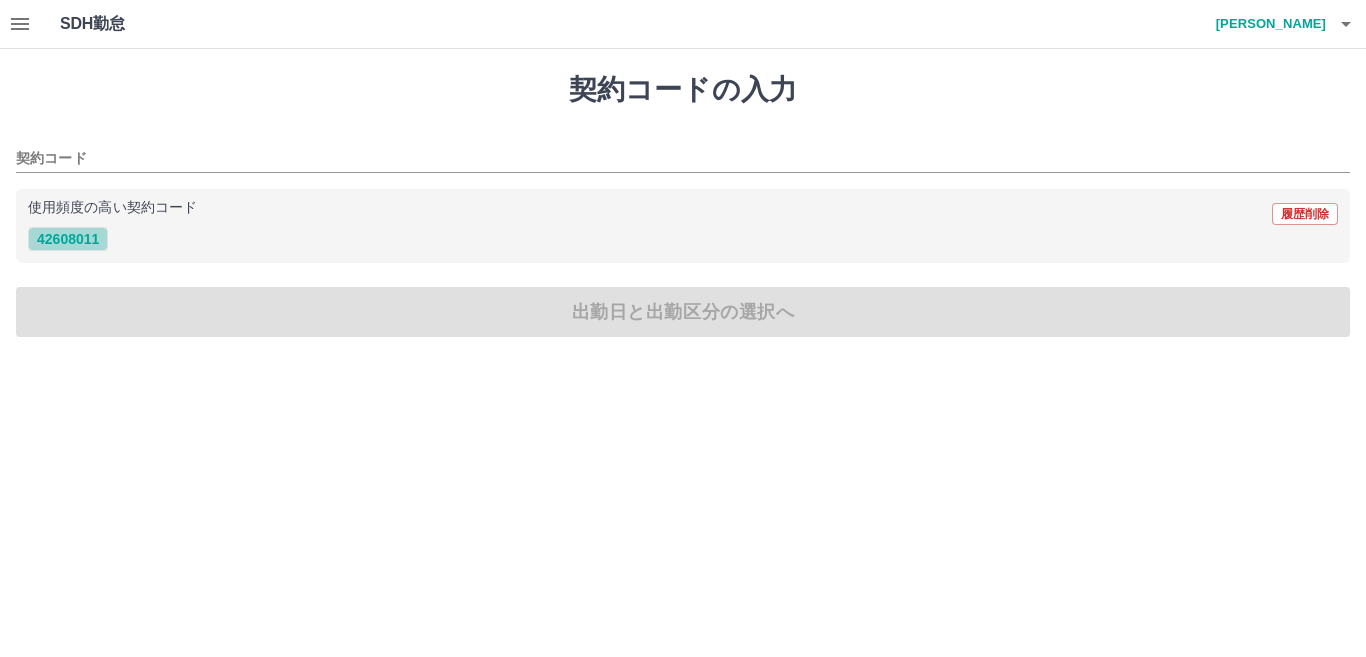 click on "42608011" at bounding box center (68, 239) 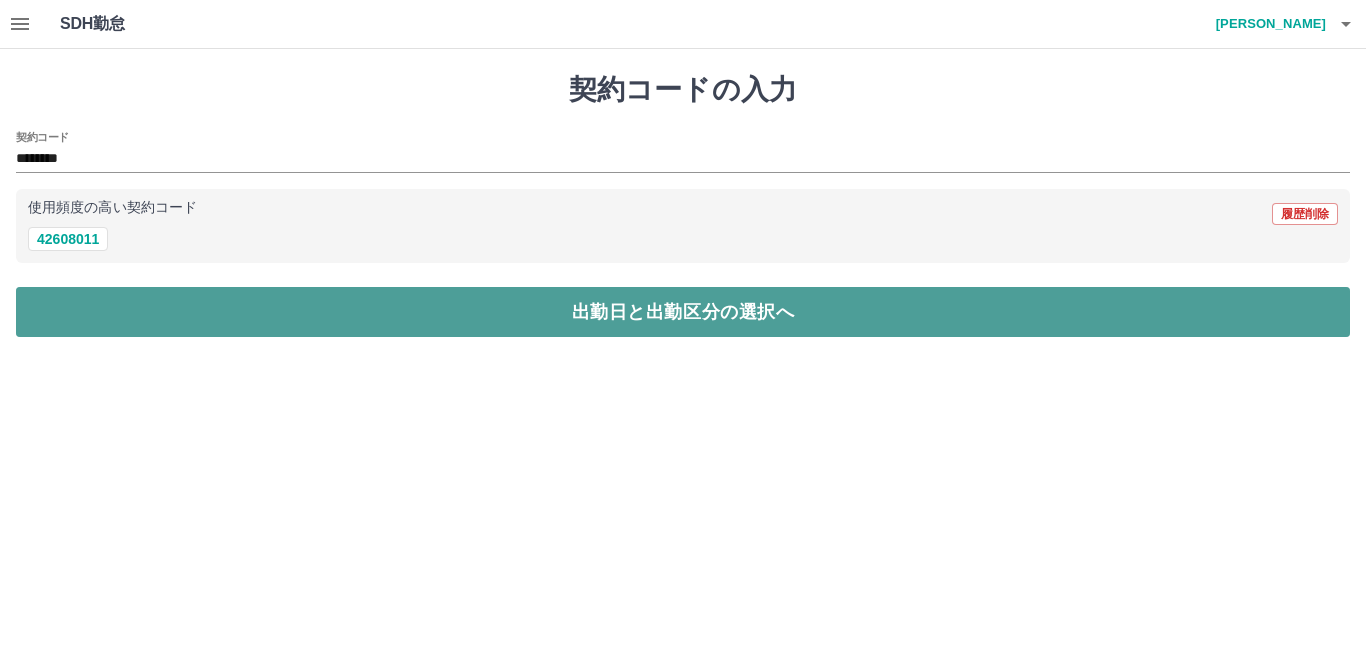 click on "出勤日と出勤区分の選択へ" at bounding box center (683, 312) 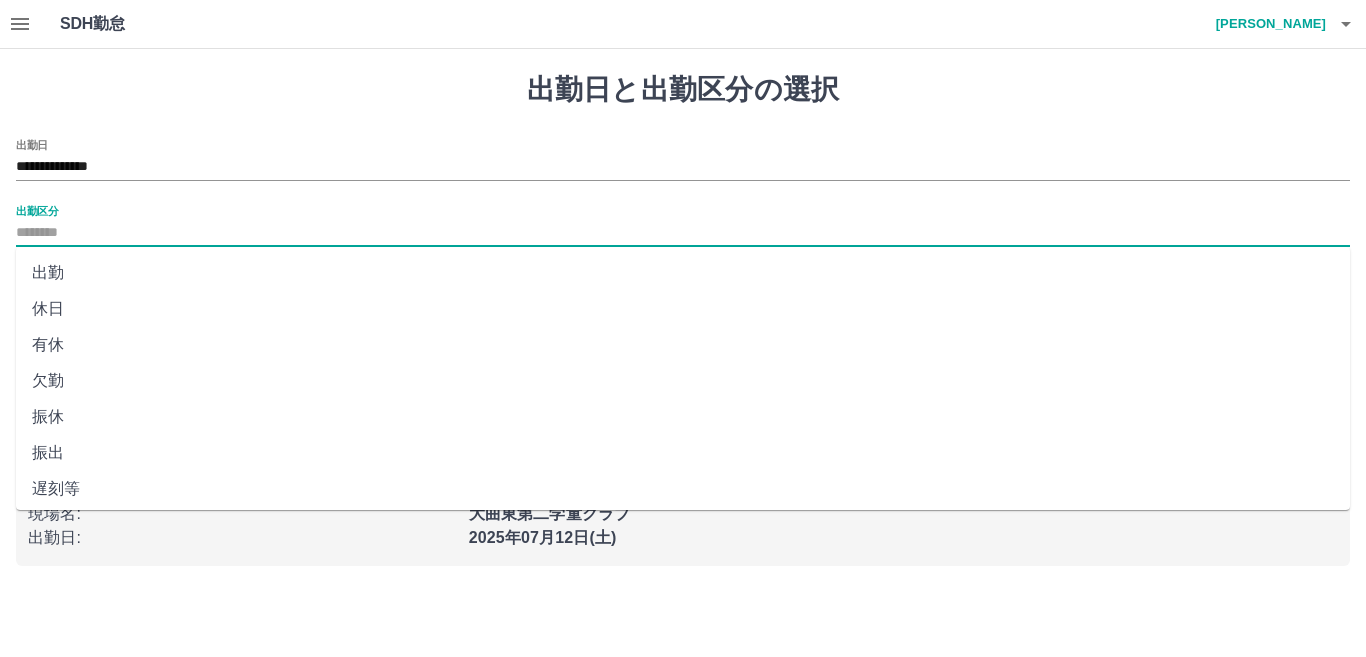click on "出勤区分" at bounding box center (683, 233) 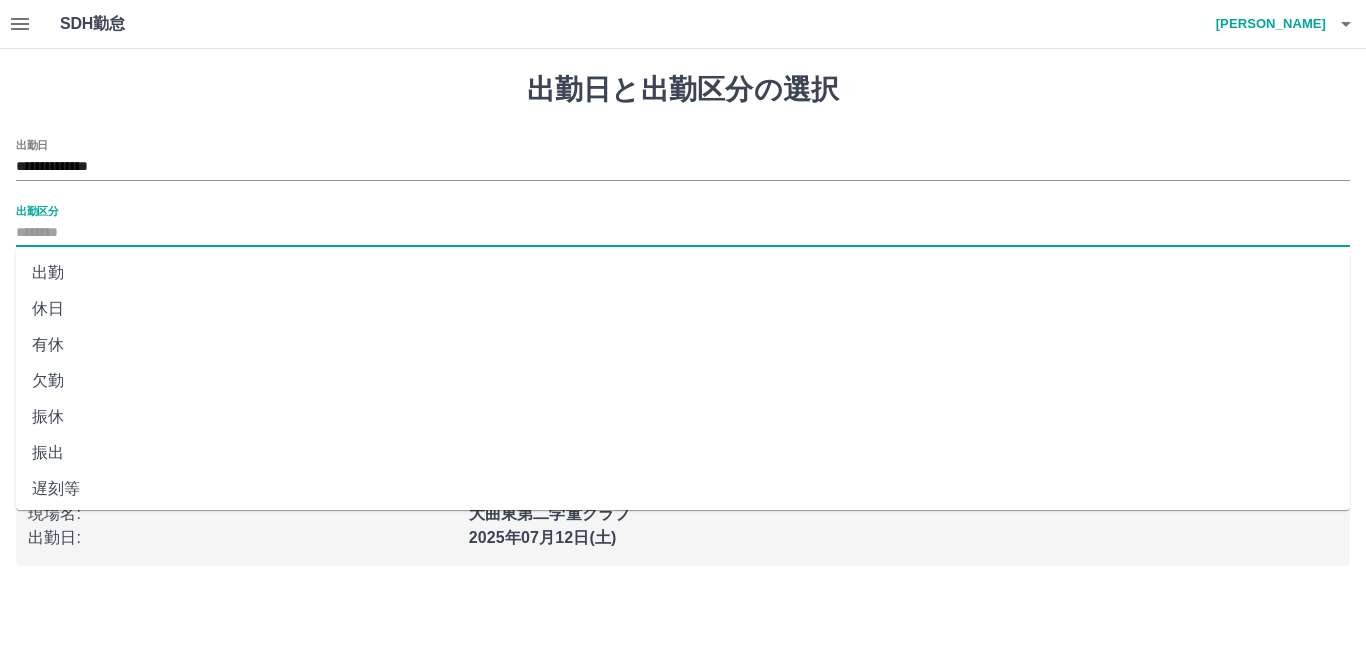click on "出勤" at bounding box center [683, 273] 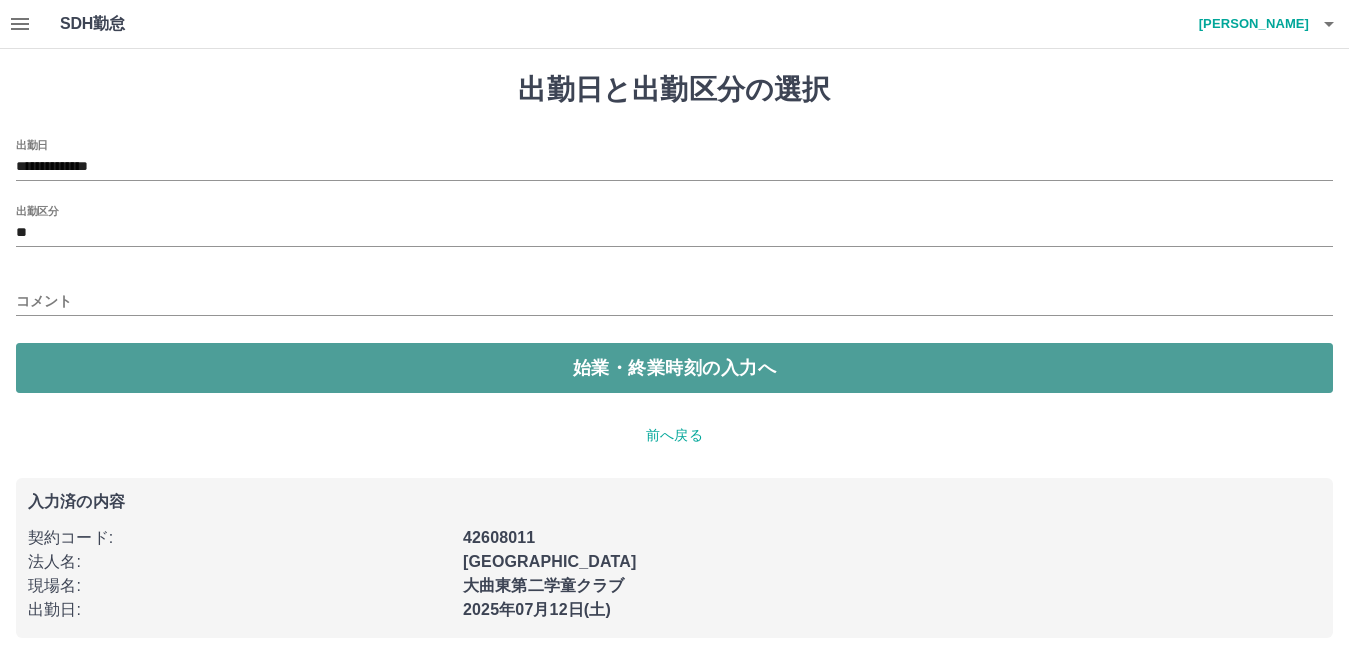 click on "始業・終業時刻の入力へ" at bounding box center [674, 368] 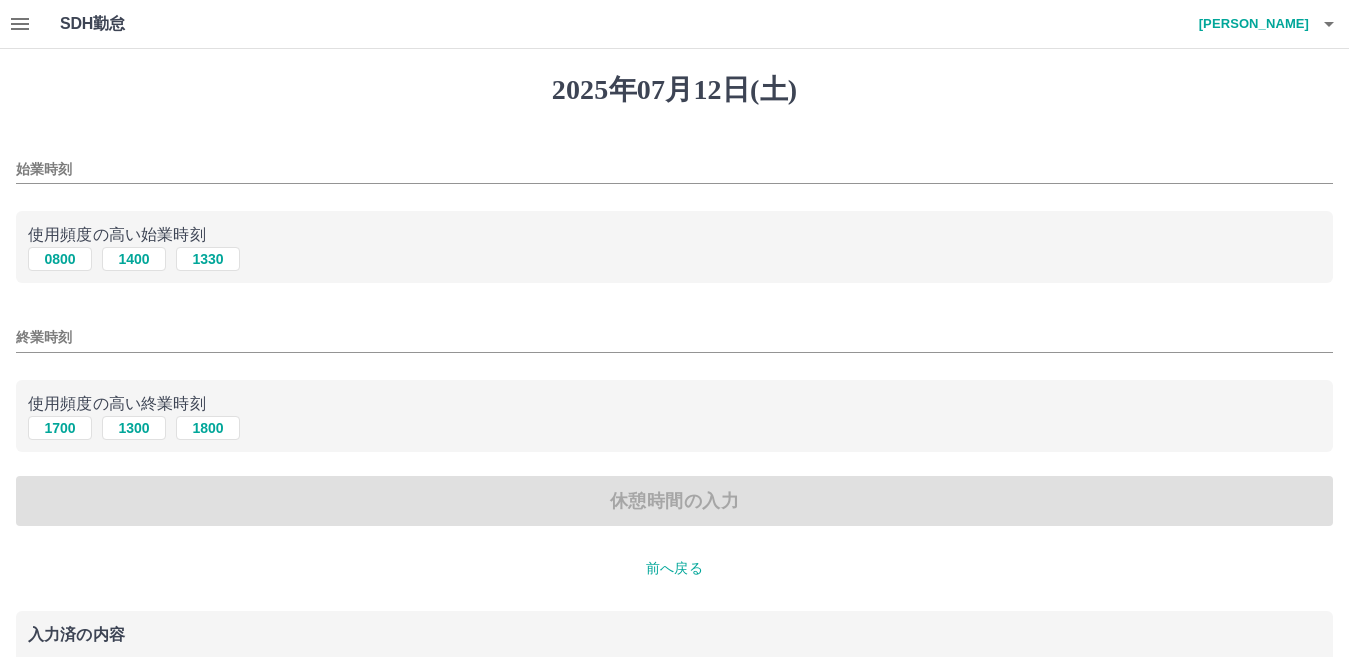 click on "始業時刻" at bounding box center [674, 163] 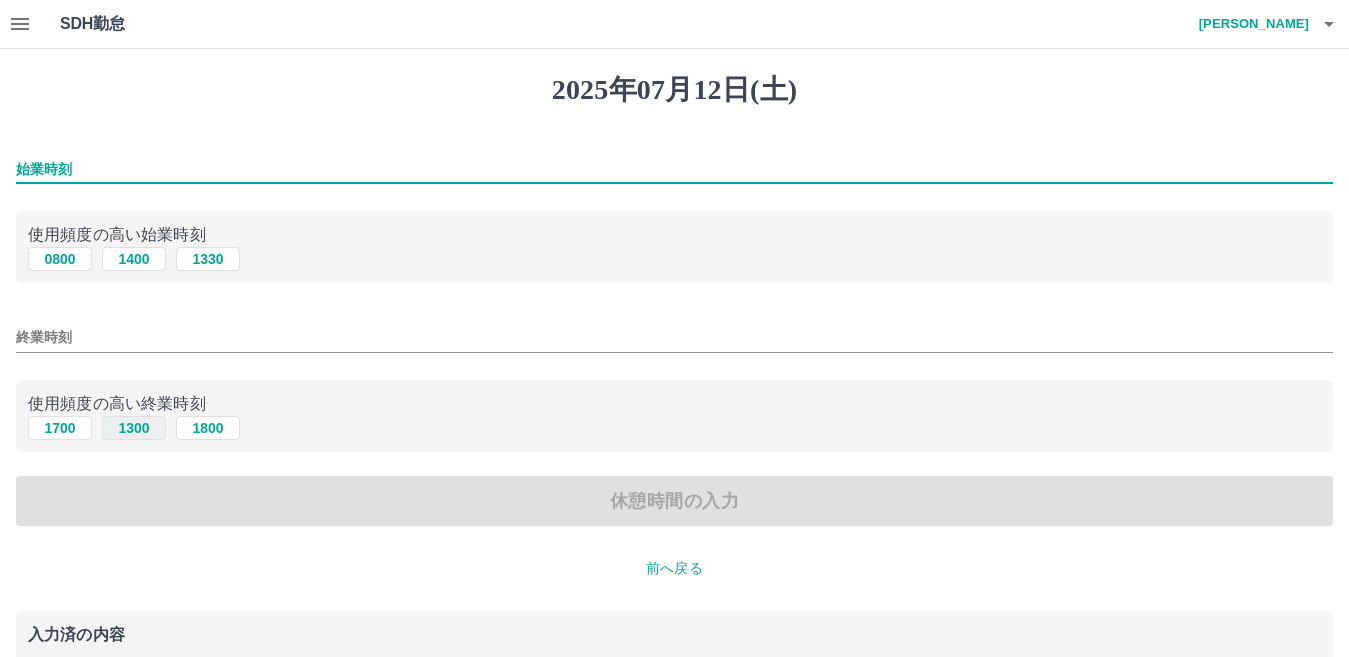 type on "****" 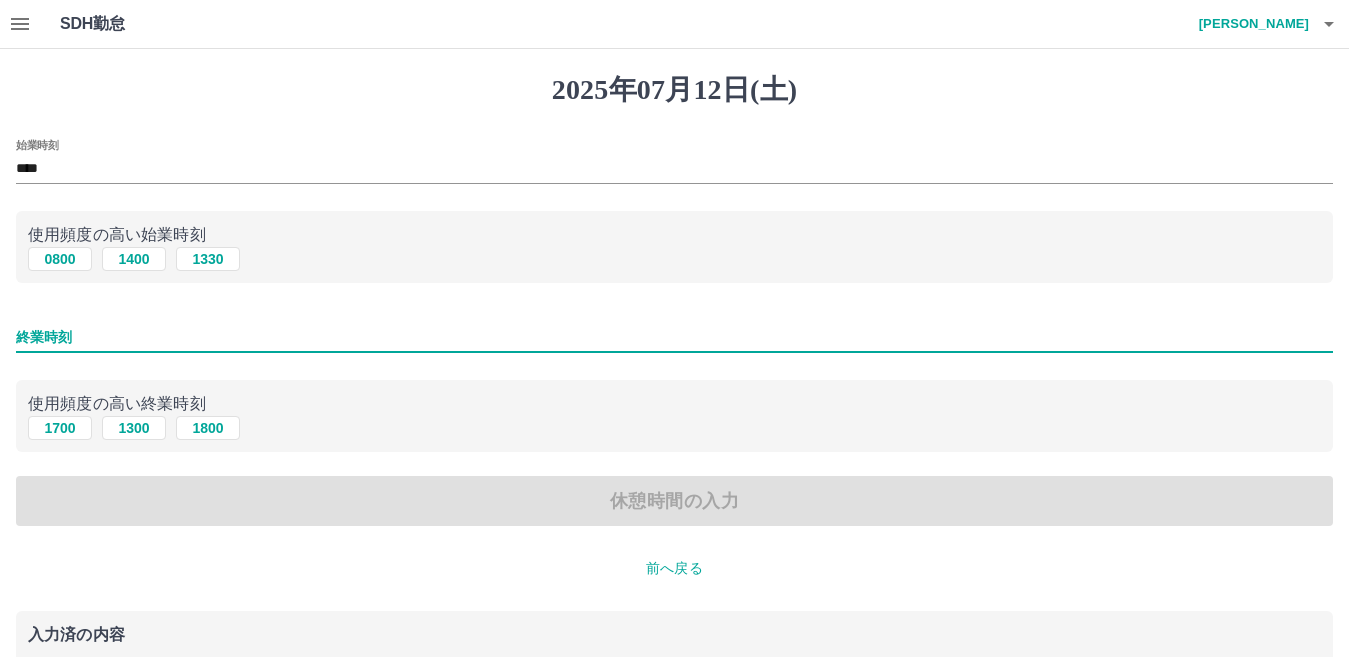 click on "終業時刻" at bounding box center [674, 337] 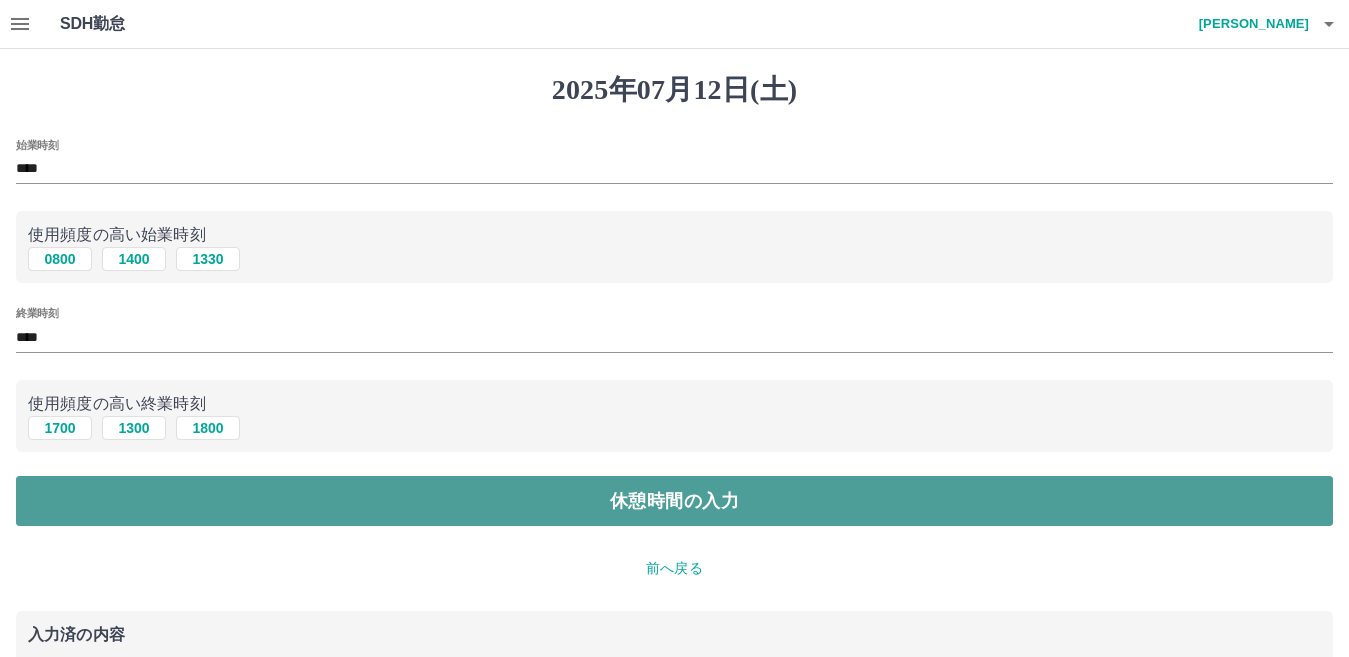 click on "休憩時間の入力" at bounding box center (674, 501) 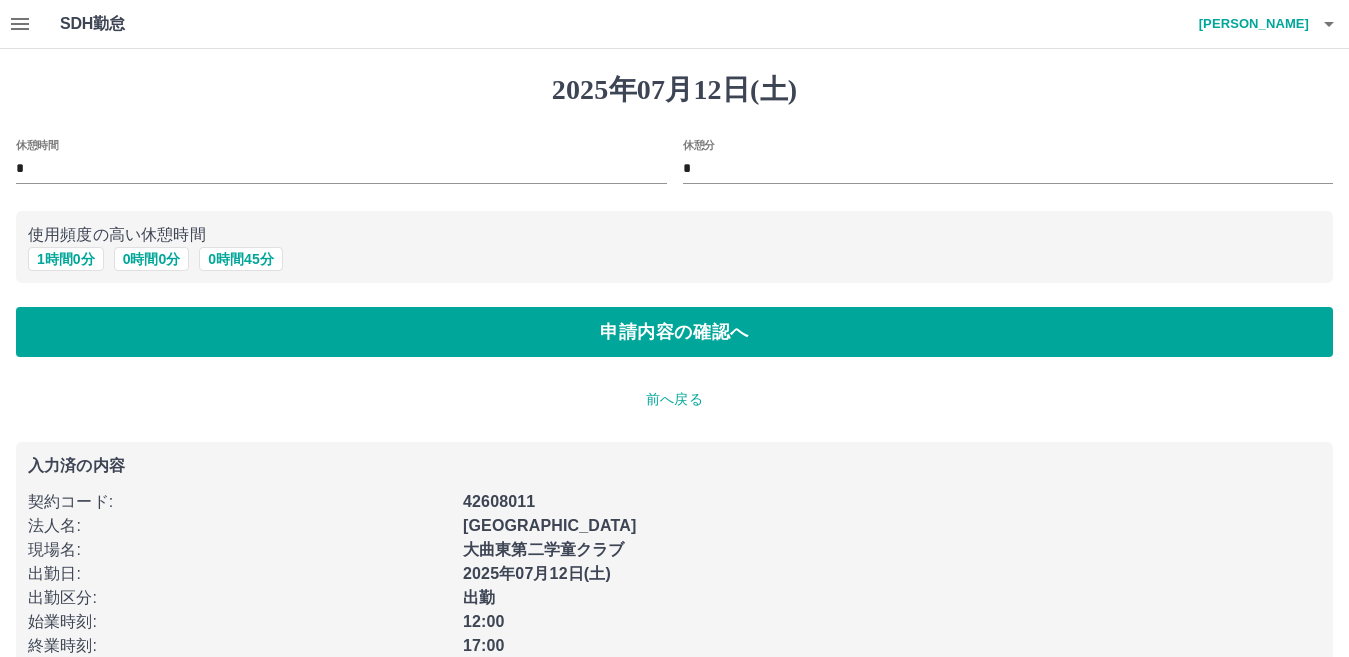 scroll, scrollTop: 42, scrollLeft: 0, axis: vertical 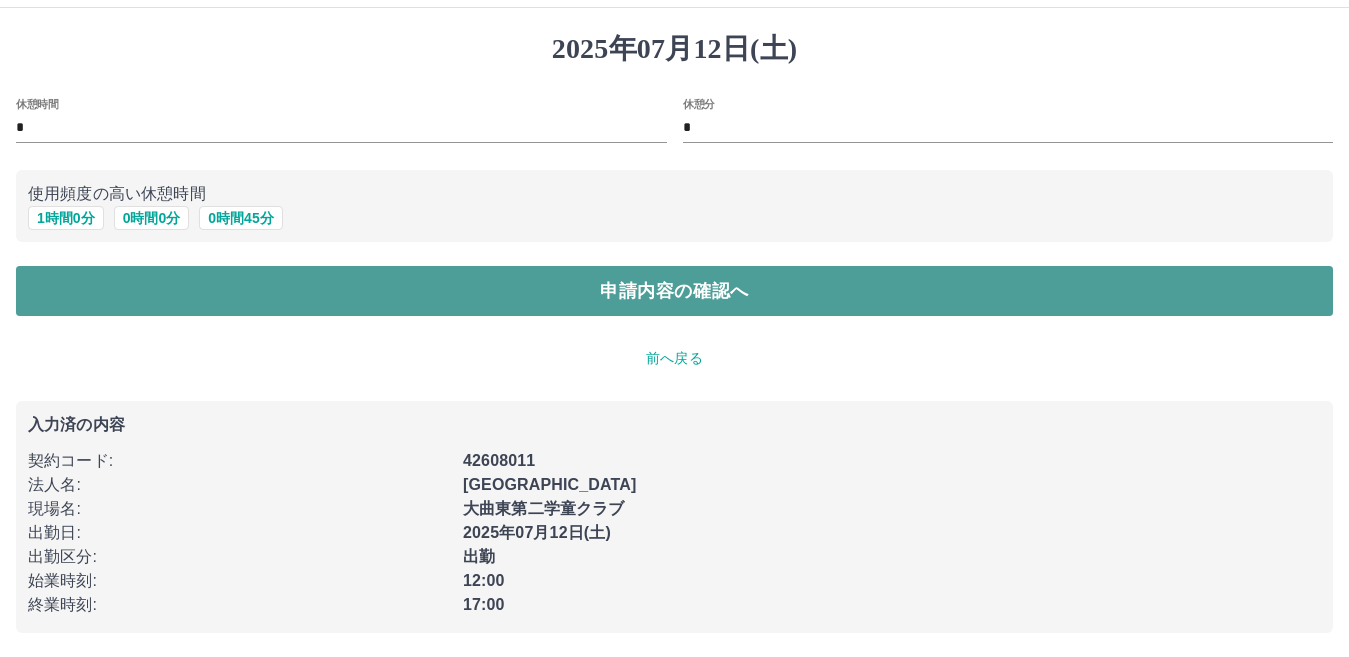 click on "申請内容の確認へ" at bounding box center [674, 291] 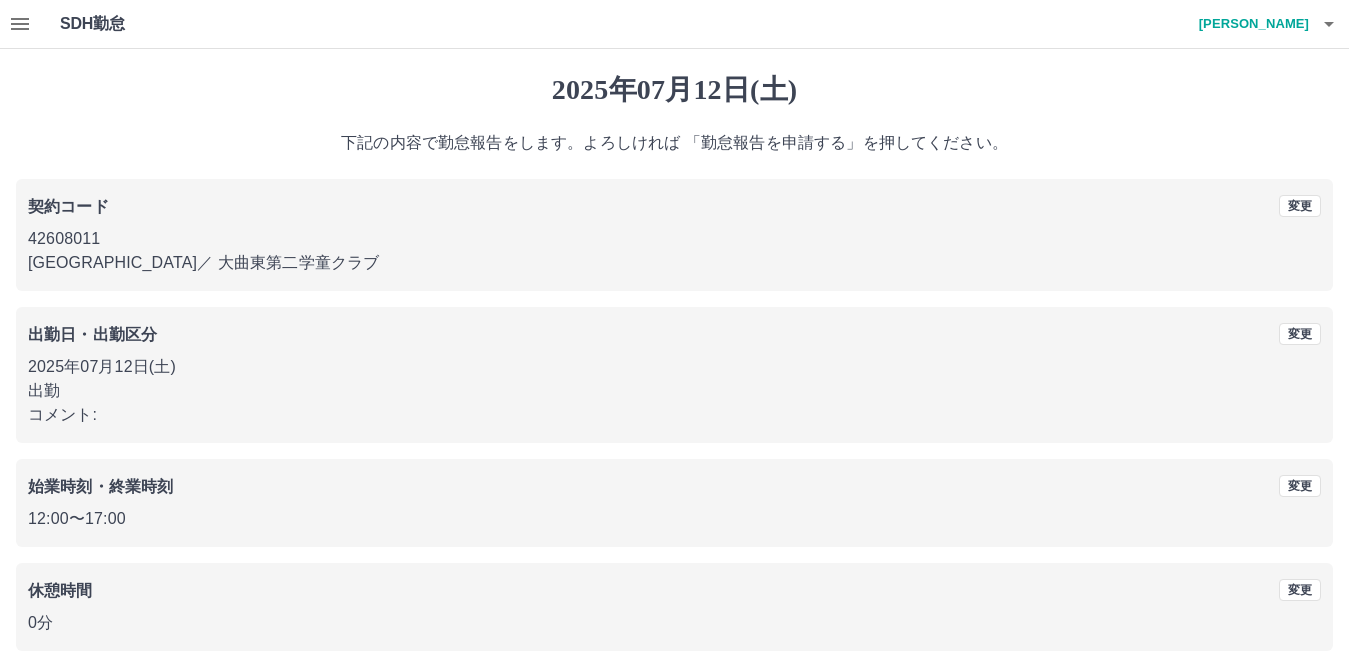 scroll, scrollTop: 92, scrollLeft: 0, axis: vertical 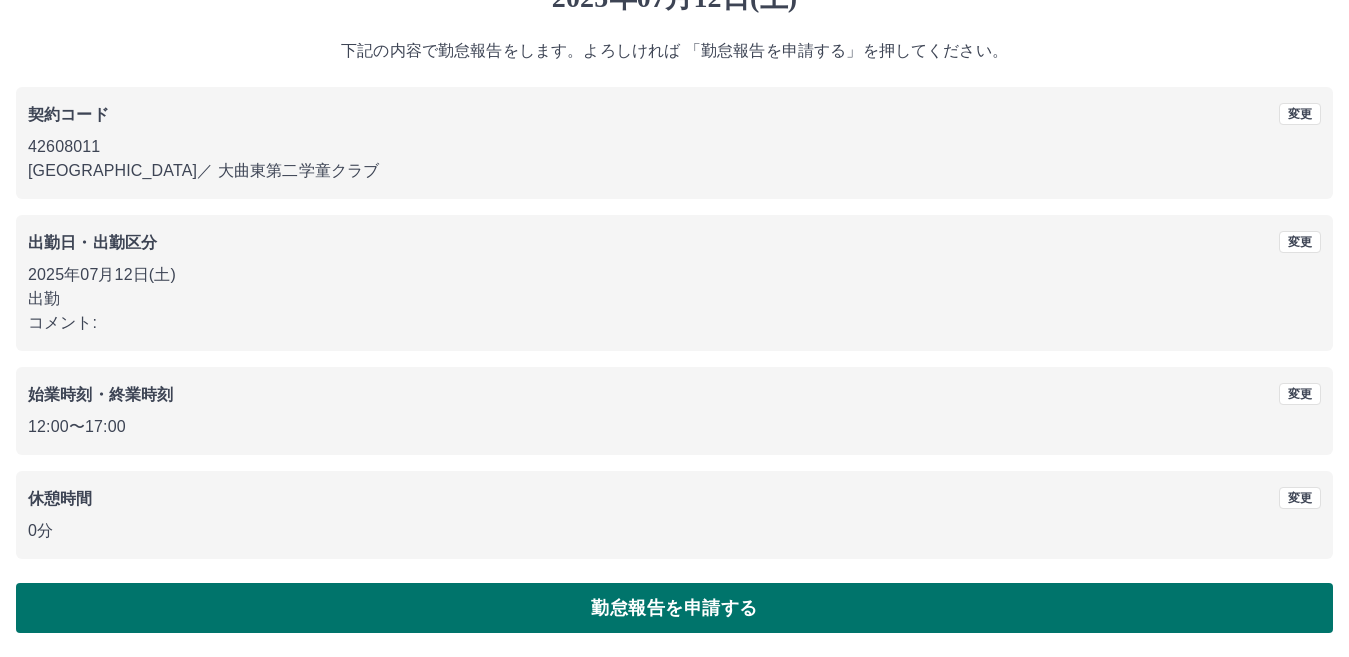 click on "勤怠報告を申請する" at bounding box center [674, 608] 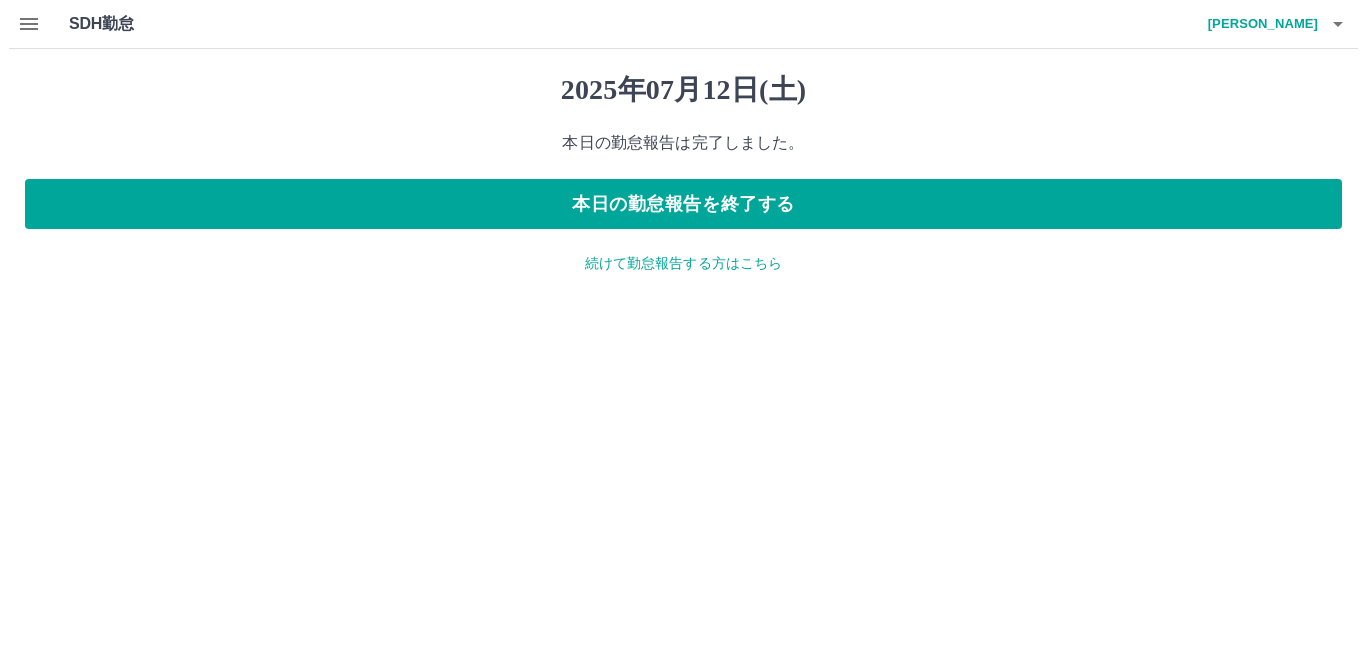 scroll, scrollTop: 0, scrollLeft: 0, axis: both 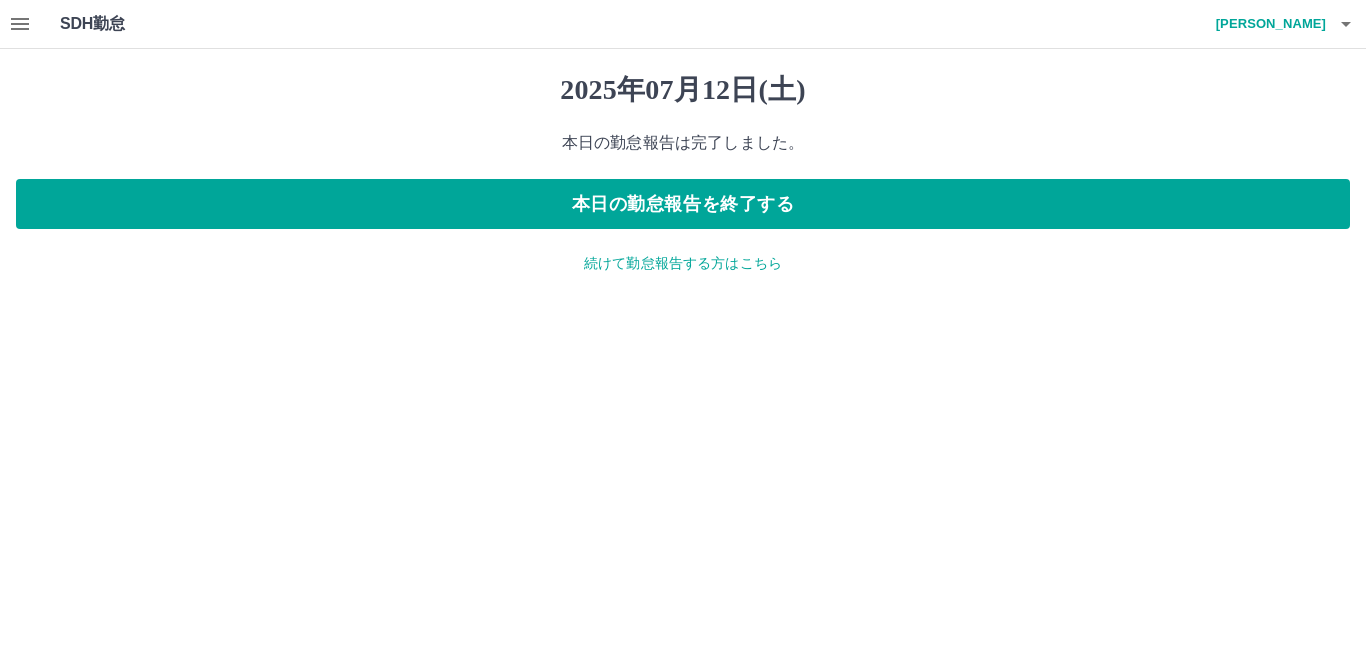 click 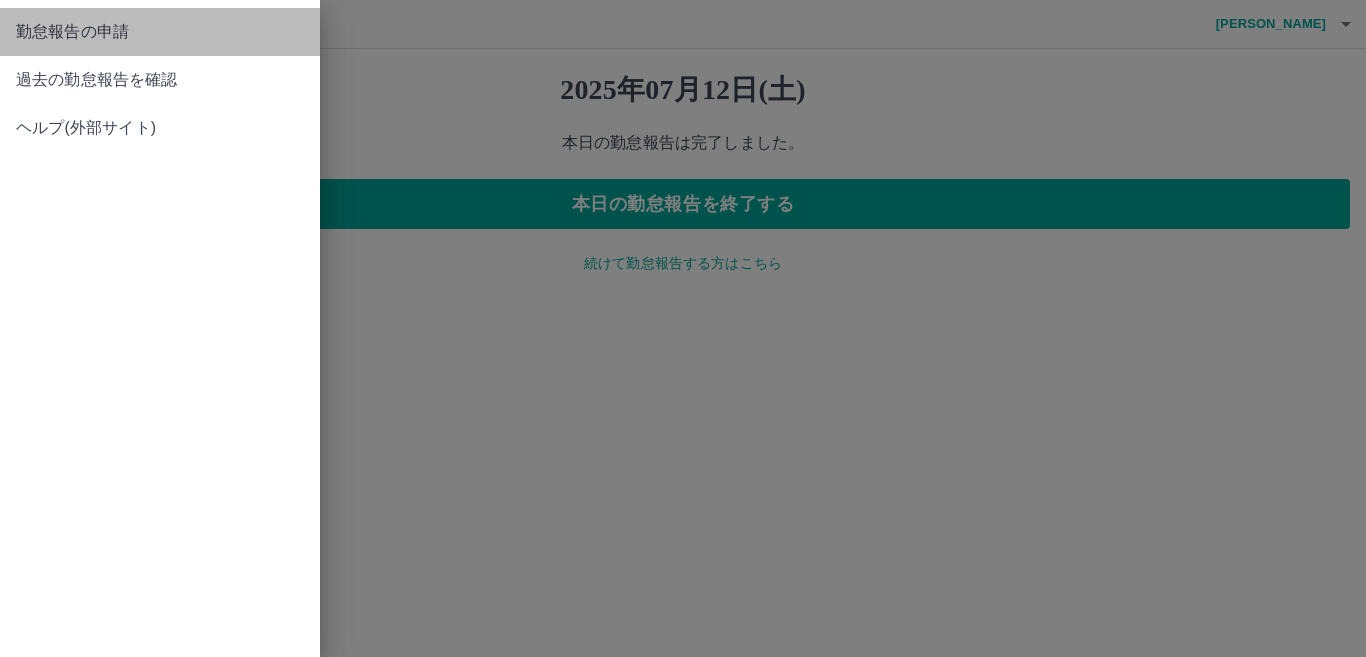 click on "勤怠報告の申請" at bounding box center (160, 32) 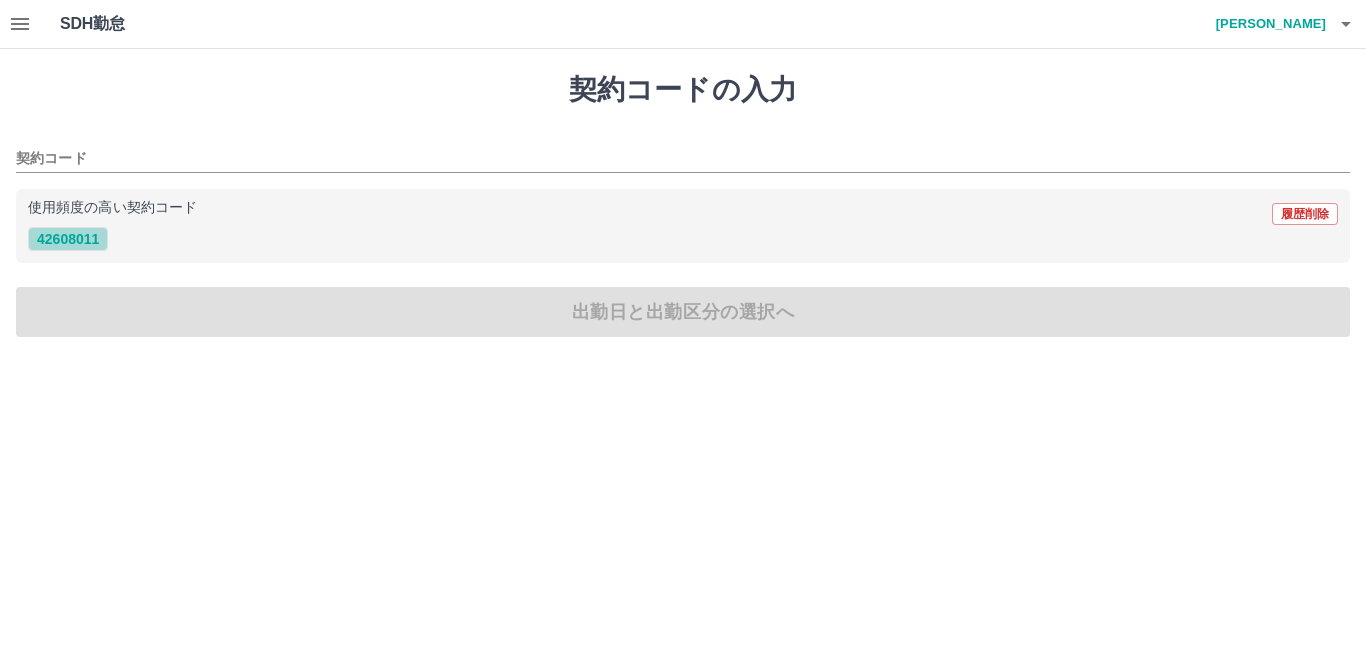 click on "42608011" at bounding box center [68, 239] 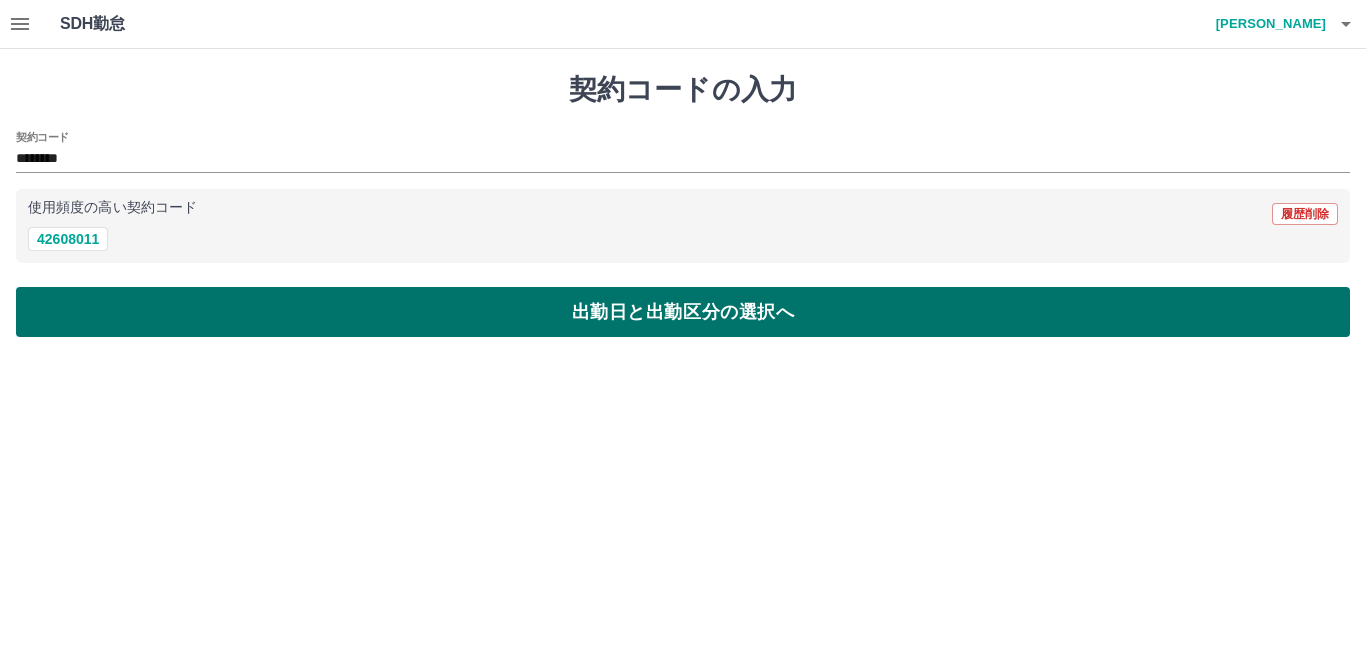 click on "出勤日と出勤区分の選択へ" at bounding box center [683, 312] 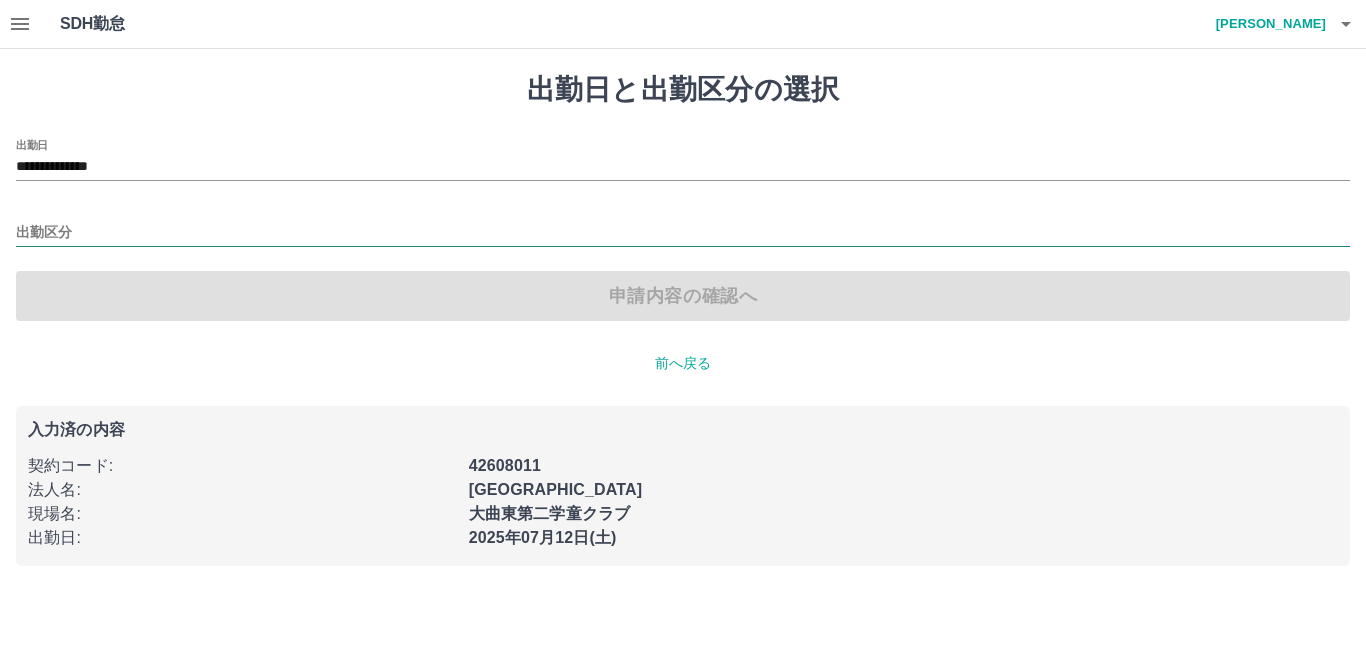 click on "出勤区分" at bounding box center (683, 233) 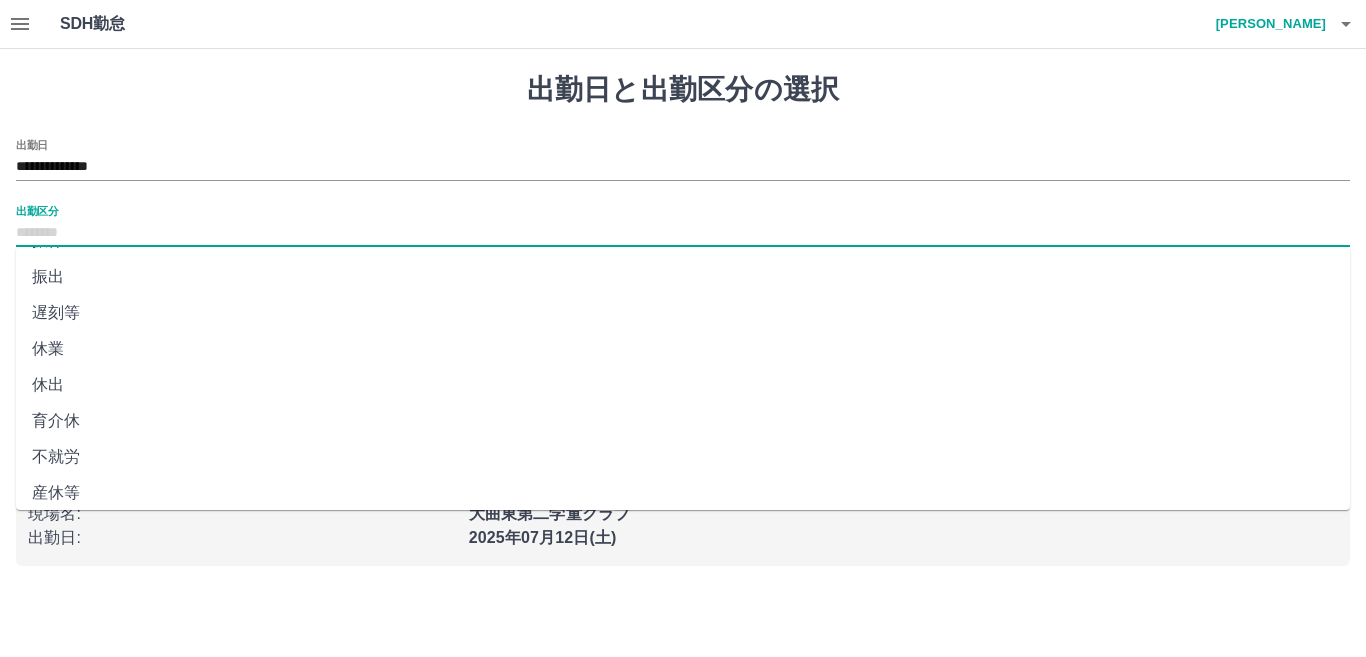 scroll, scrollTop: 400, scrollLeft: 0, axis: vertical 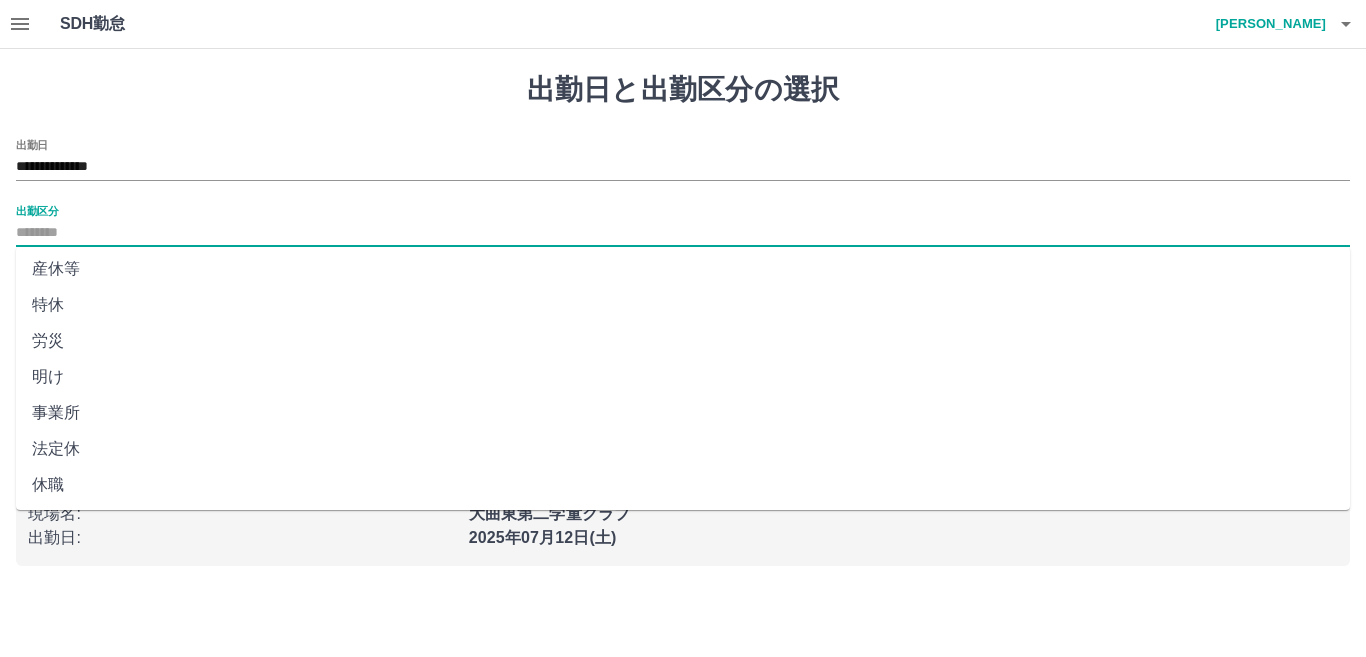 click on "法定休" at bounding box center (683, 449) 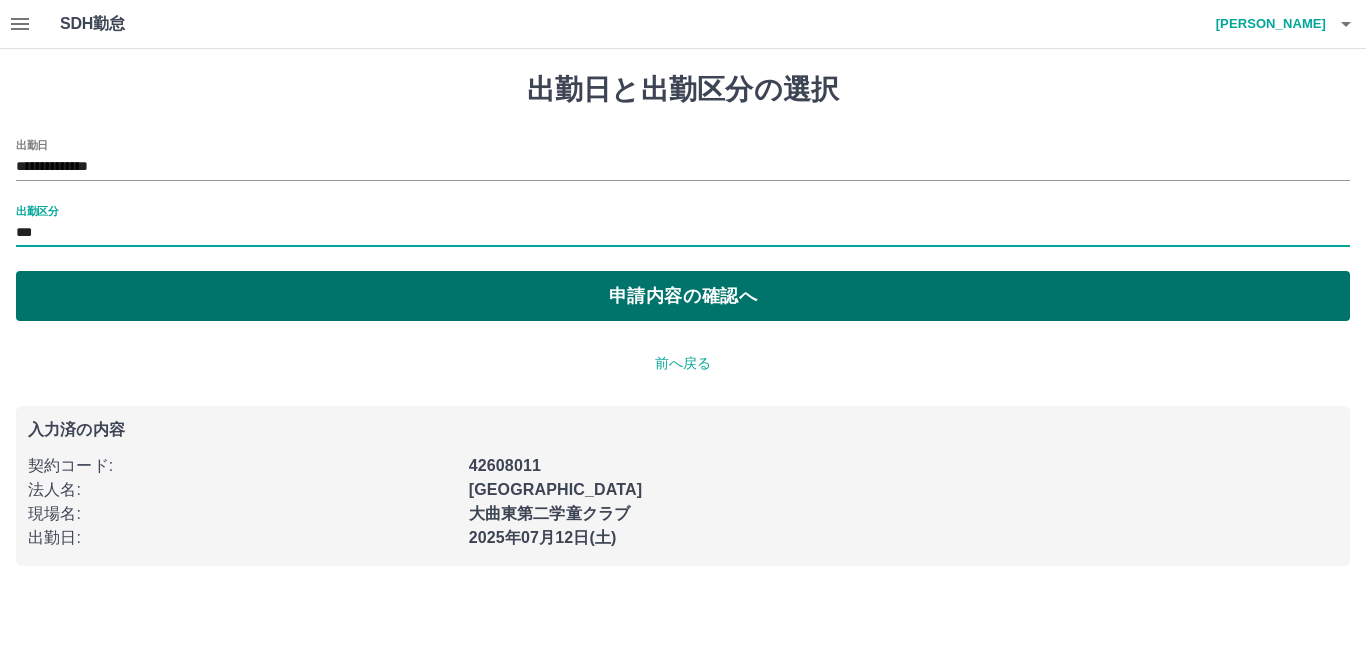 click on "申請内容の確認へ" at bounding box center (683, 296) 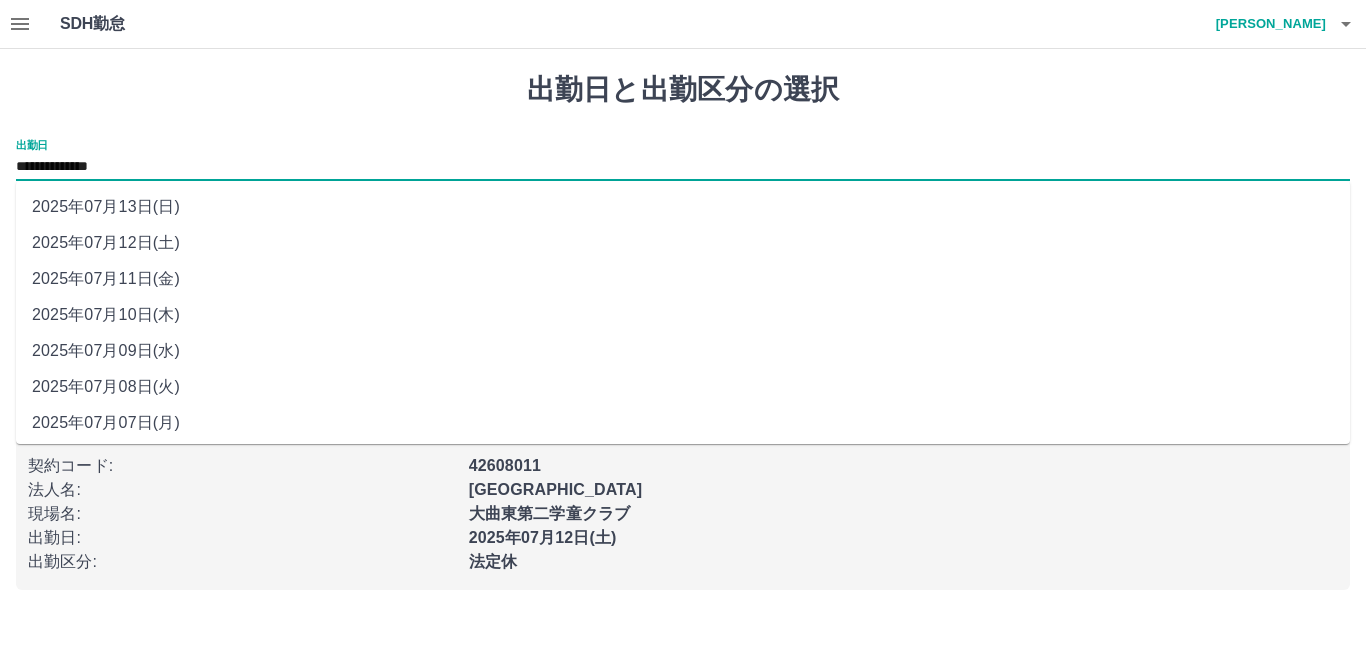 click on "**********" at bounding box center (683, 167) 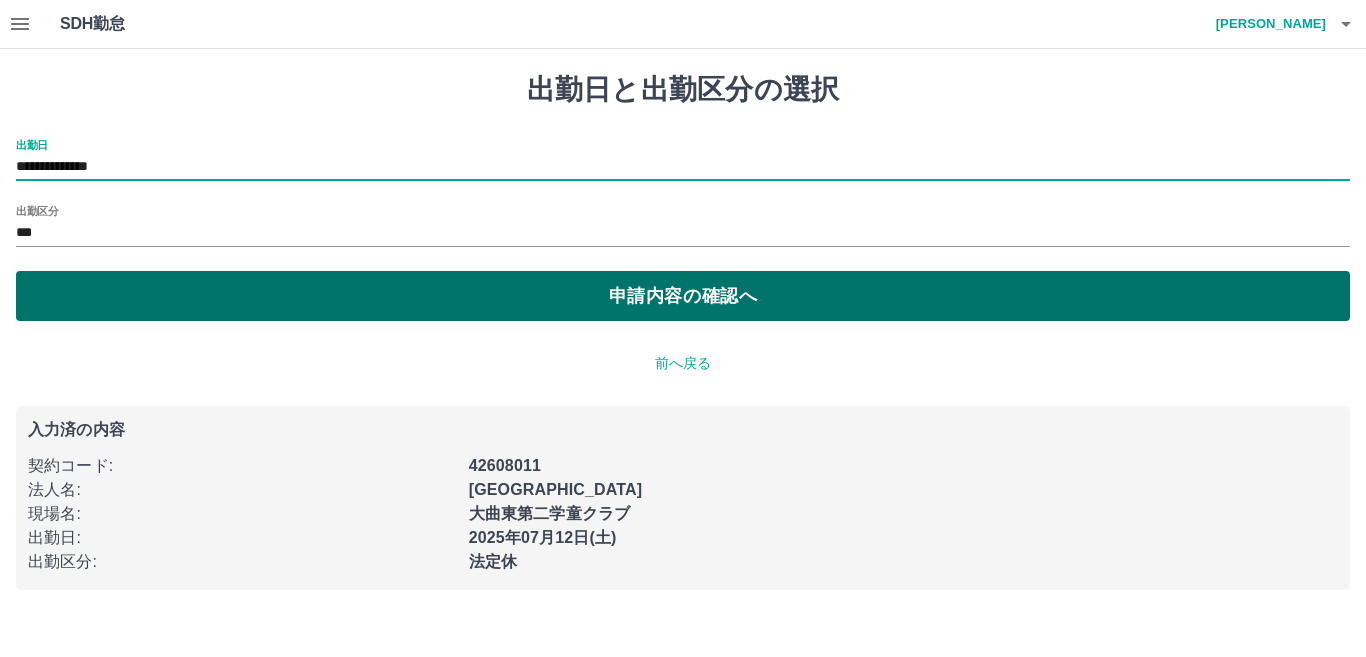 click on "申請内容の確認へ" at bounding box center [683, 296] 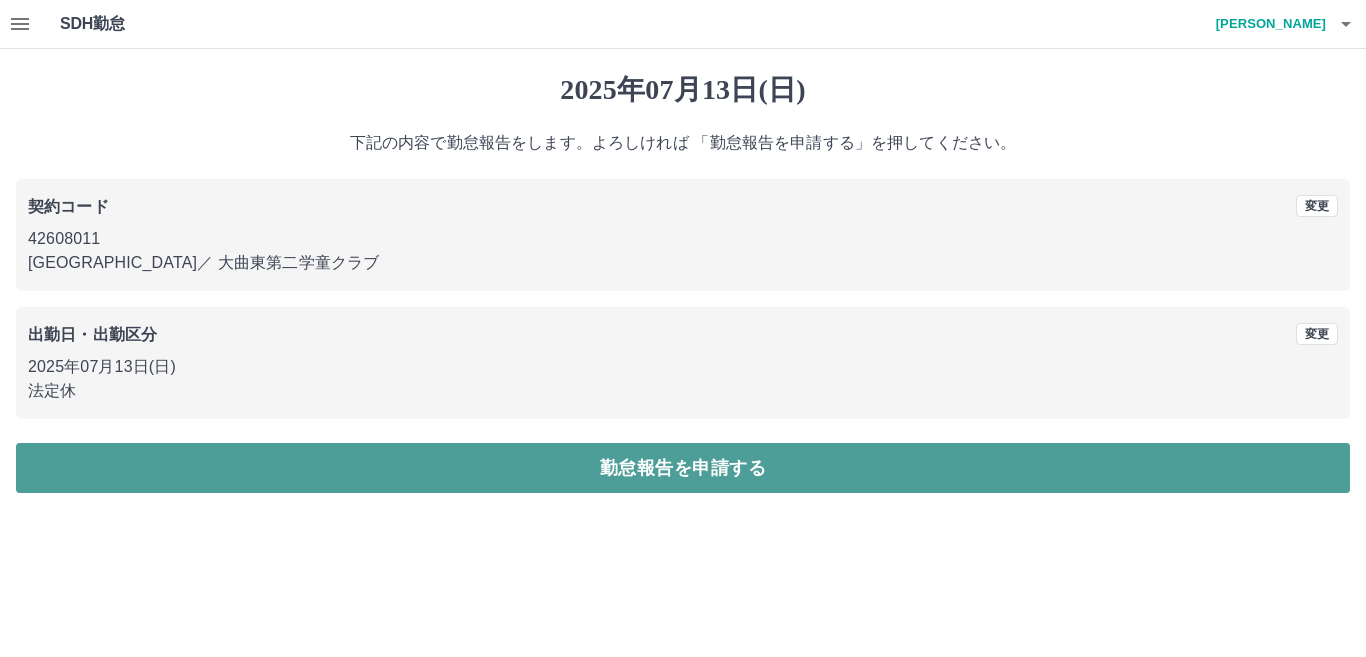 click on "勤怠報告を申請する" at bounding box center [683, 468] 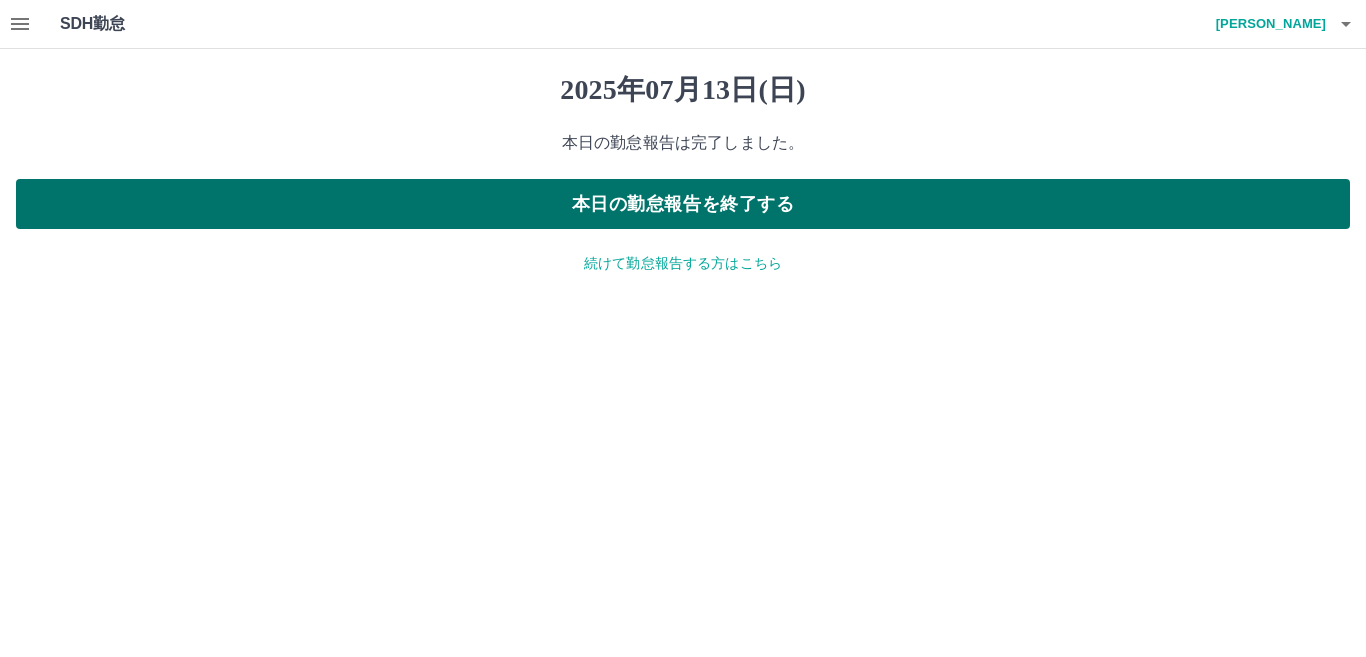click on "本日の勤怠報告を終了する" at bounding box center [683, 204] 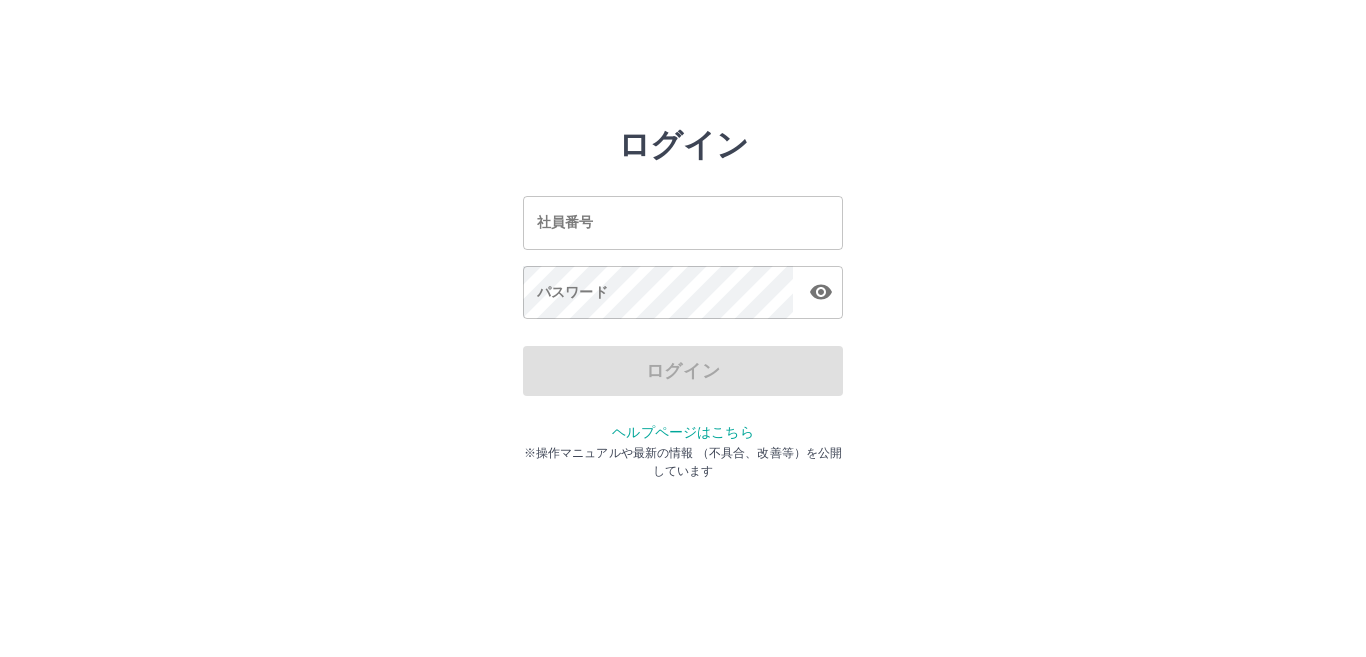 scroll, scrollTop: 0, scrollLeft: 0, axis: both 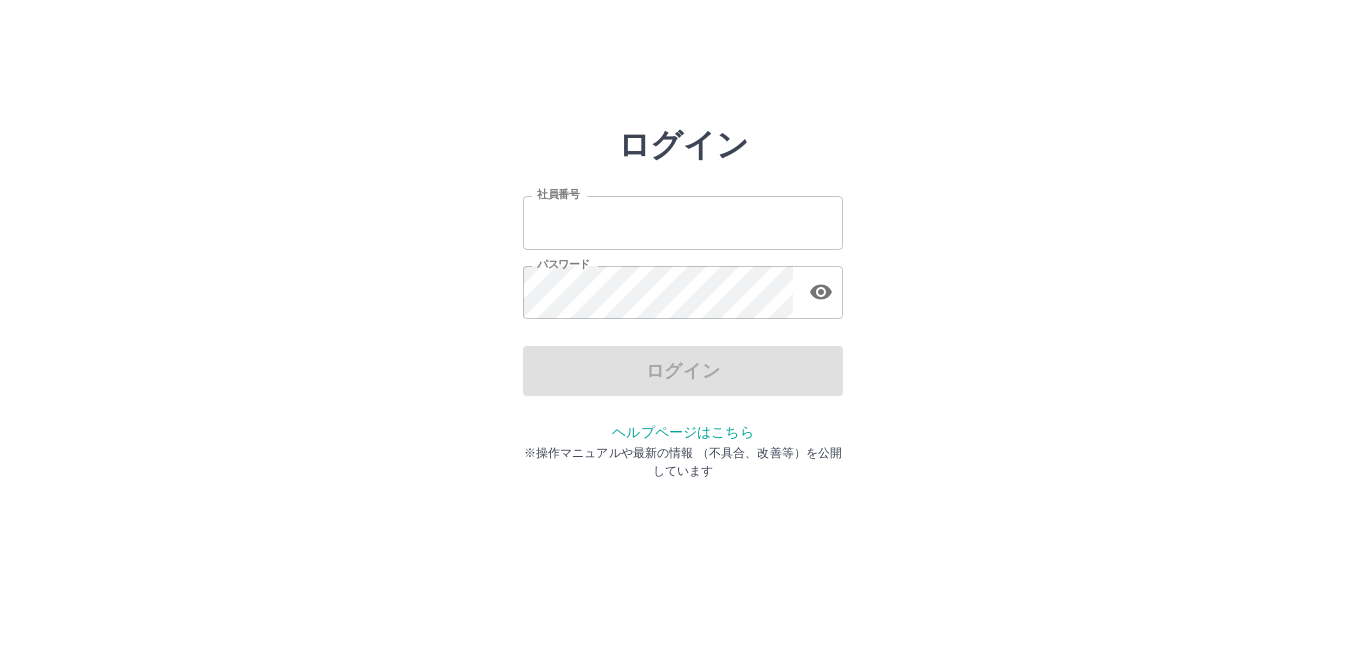 type on "*******" 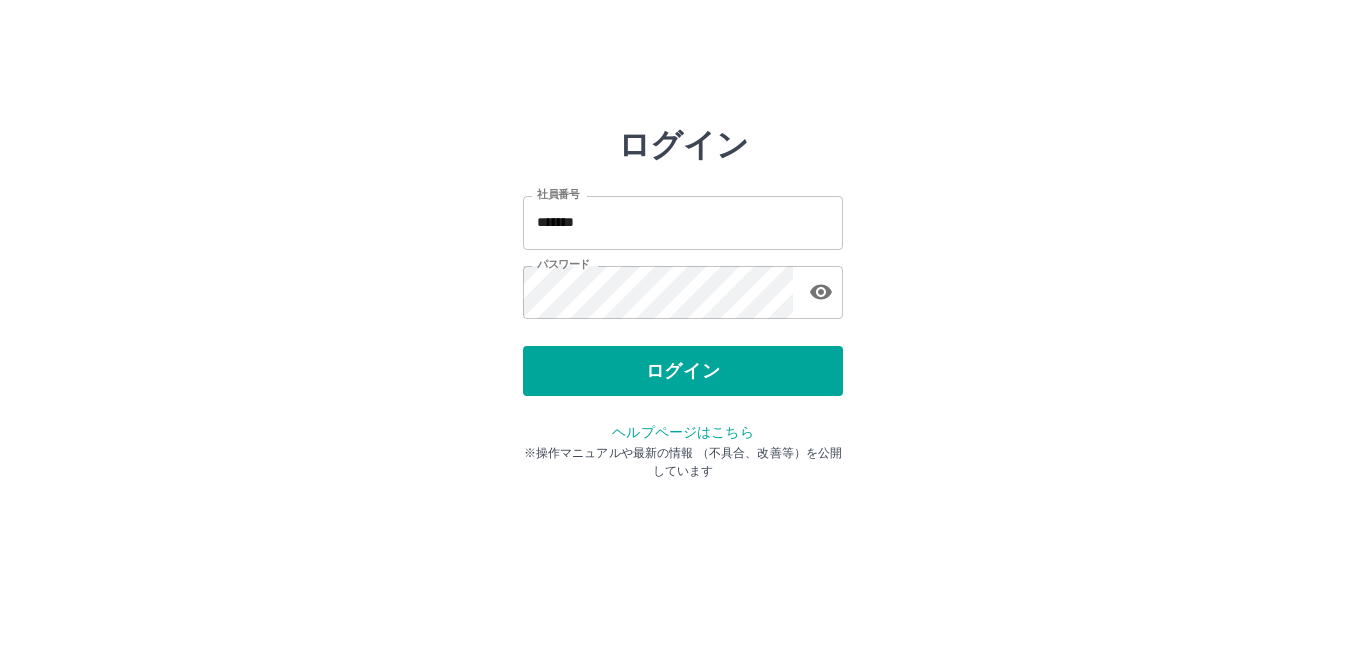 click on "ログイン" at bounding box center (683, 371) 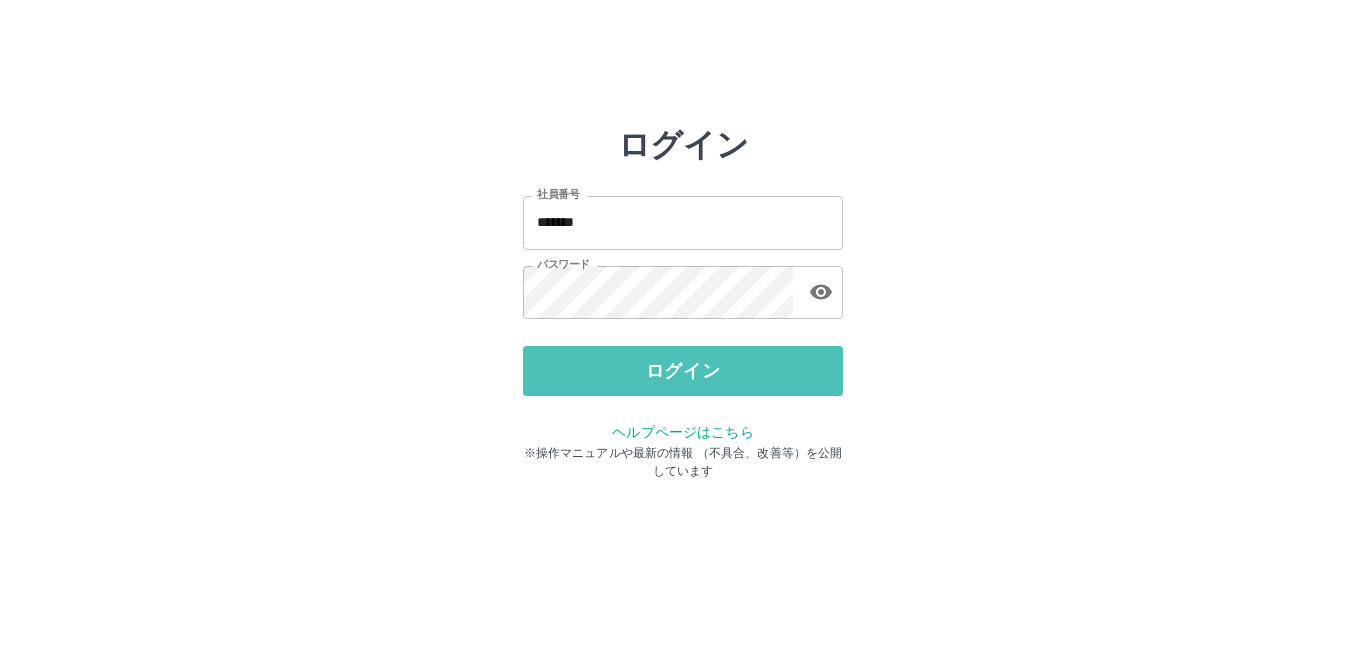click on "ログイン" at bounding box center [683, 371] 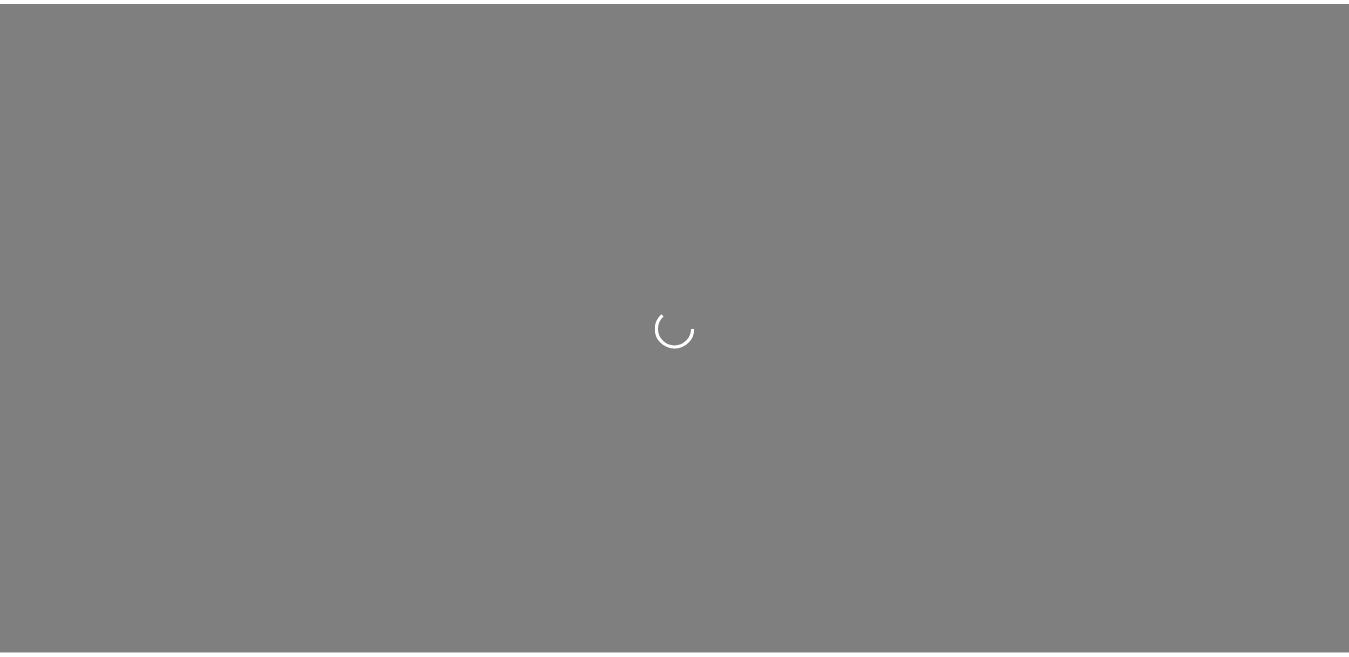 scroll, scrollTop: 0, scrollLeft: 0, axis: both 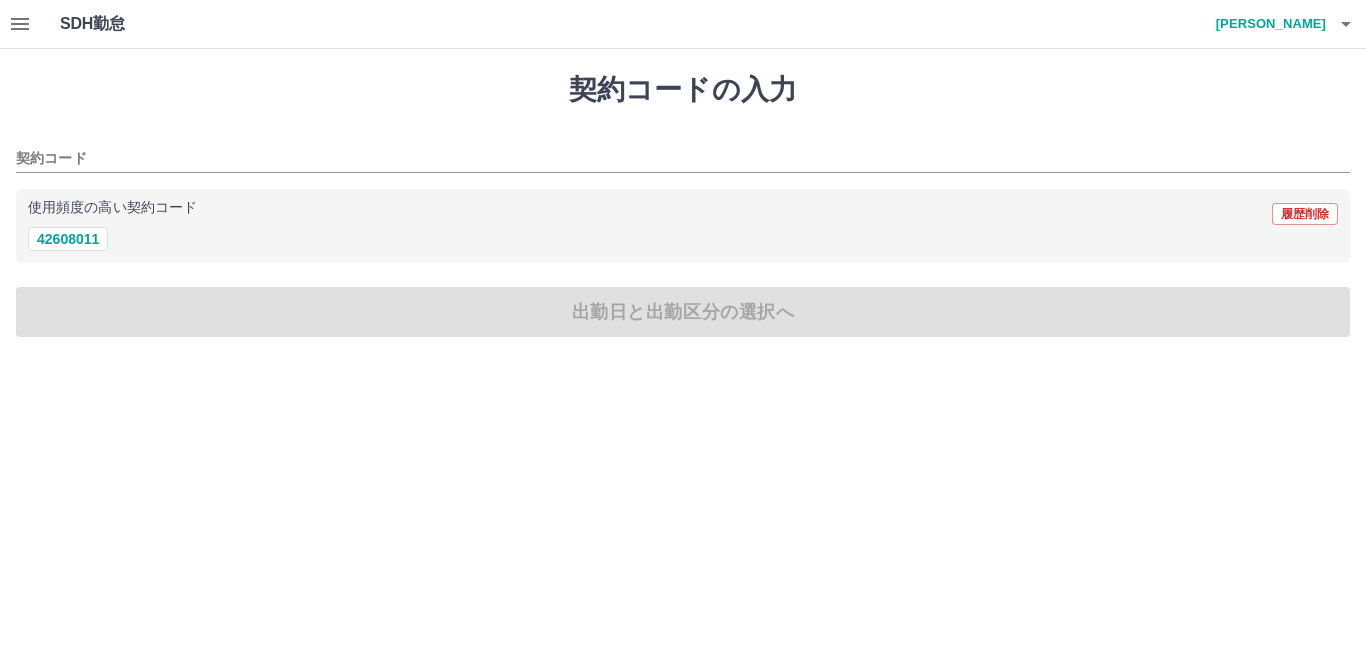 click 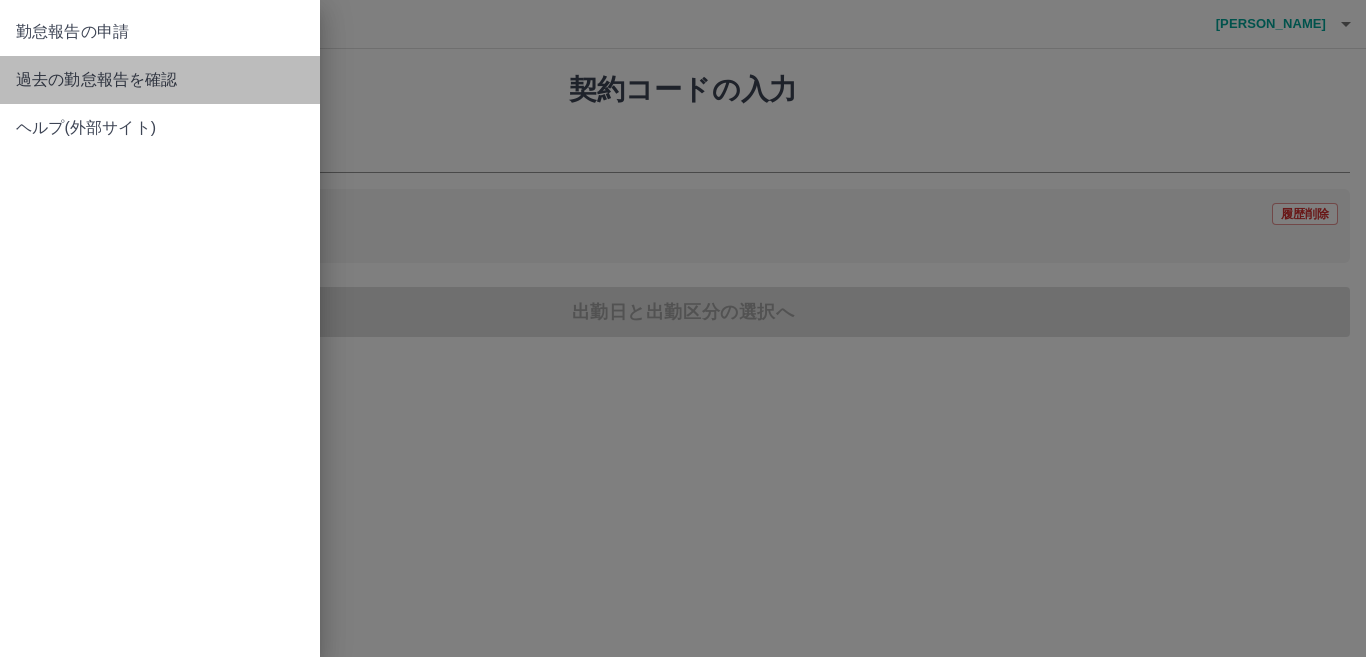 click on "過去の勤怠報告を確認" at bounding box center [160, 80] 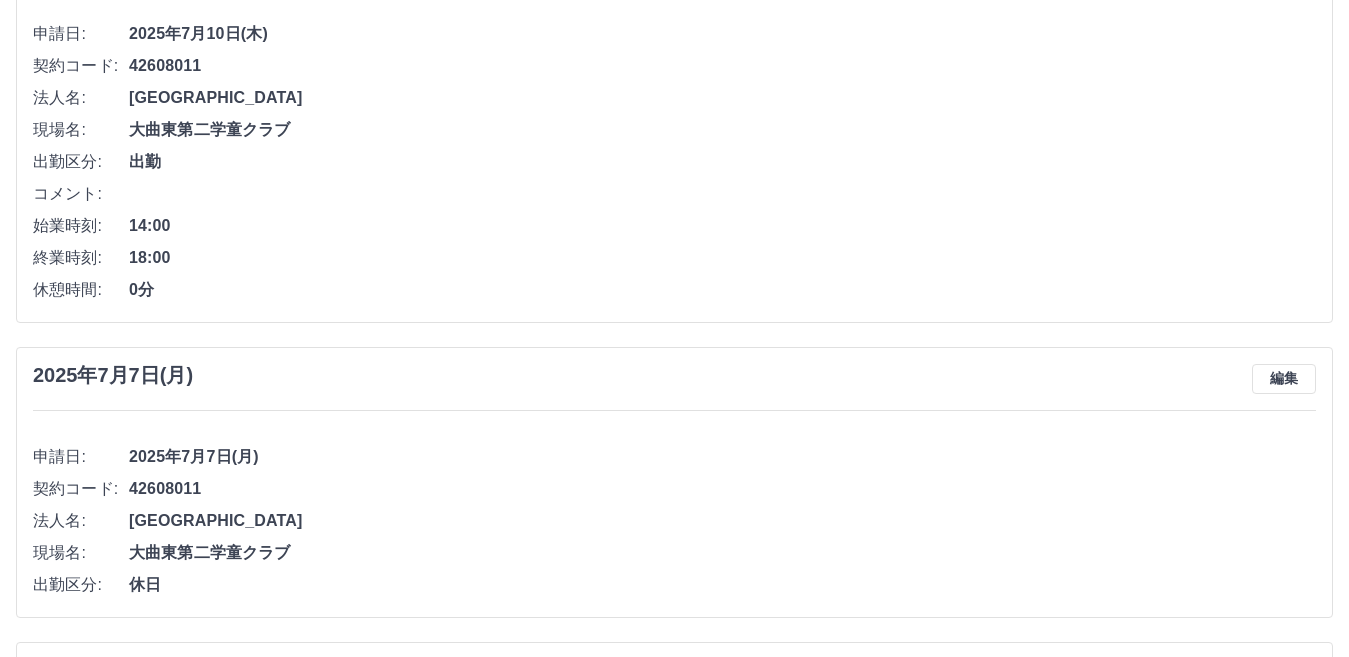 scroll, scrollTop: 1500, scrollLeft: 0, axis: vertical 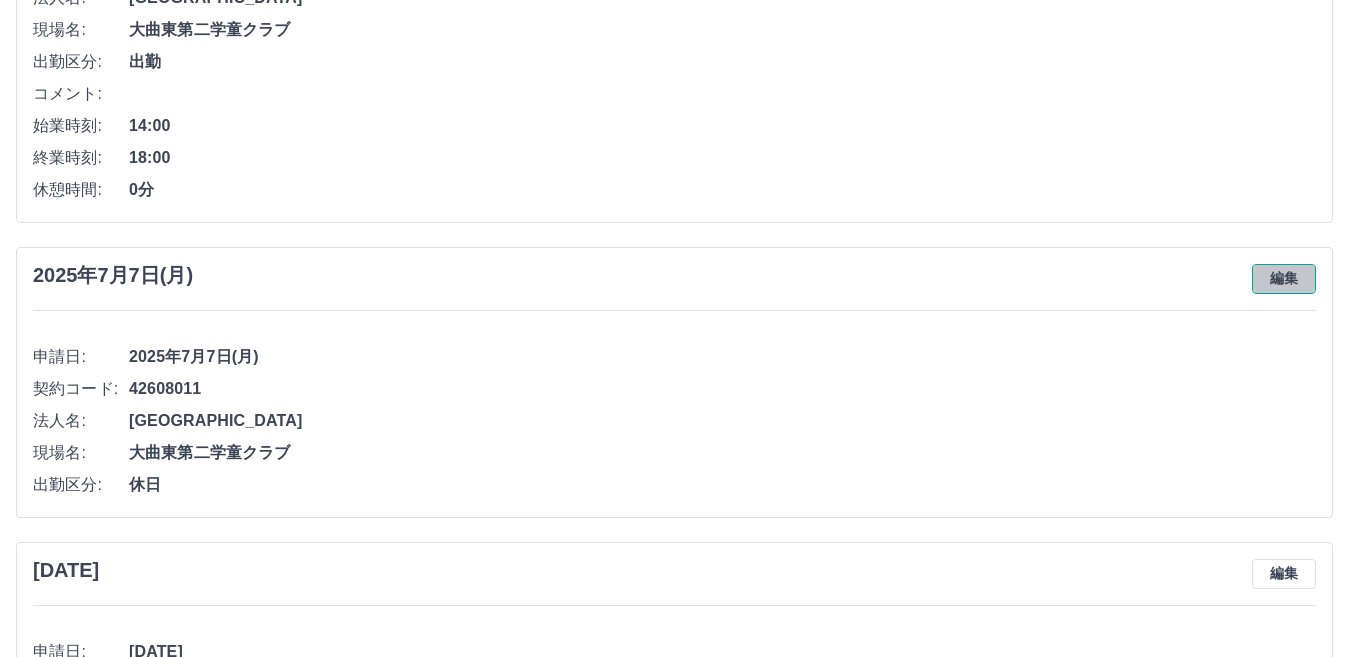 click on "編集" at bounding box center (1284, 279) 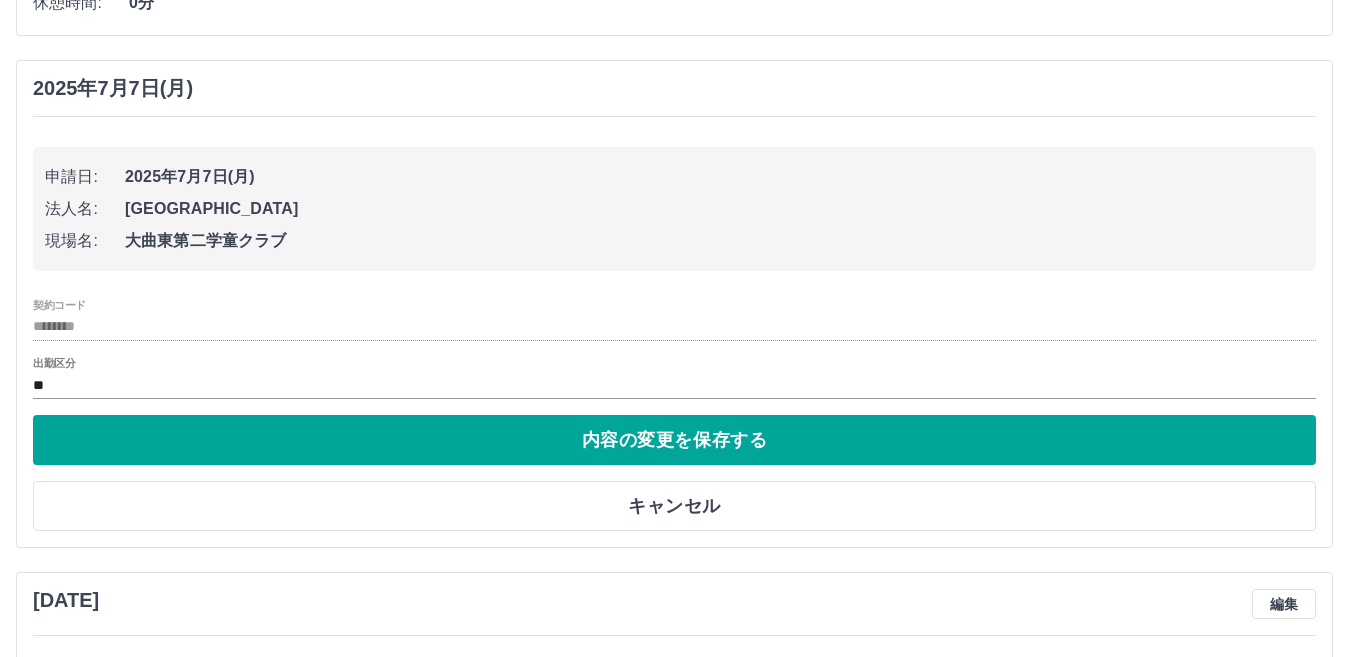 scroll, scrollTop: 1700, scrollLeft: 0, axis: vertical 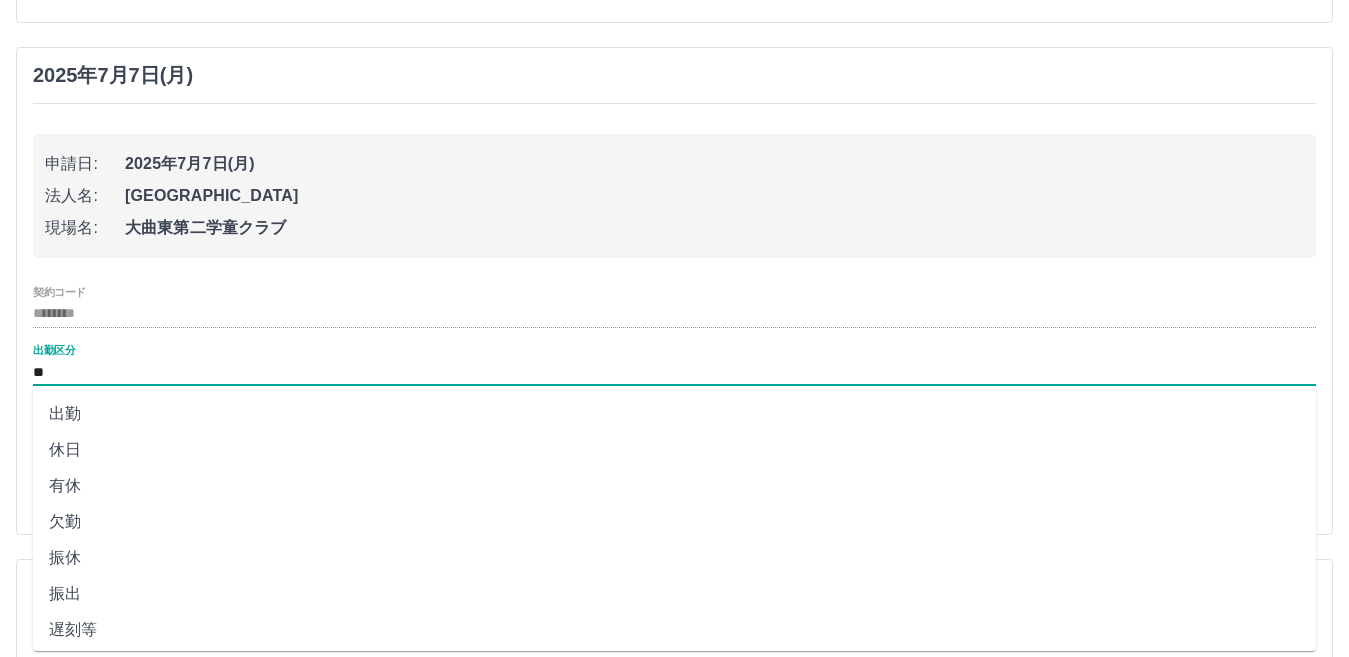 click on "**" at bounding box center (674, 372) 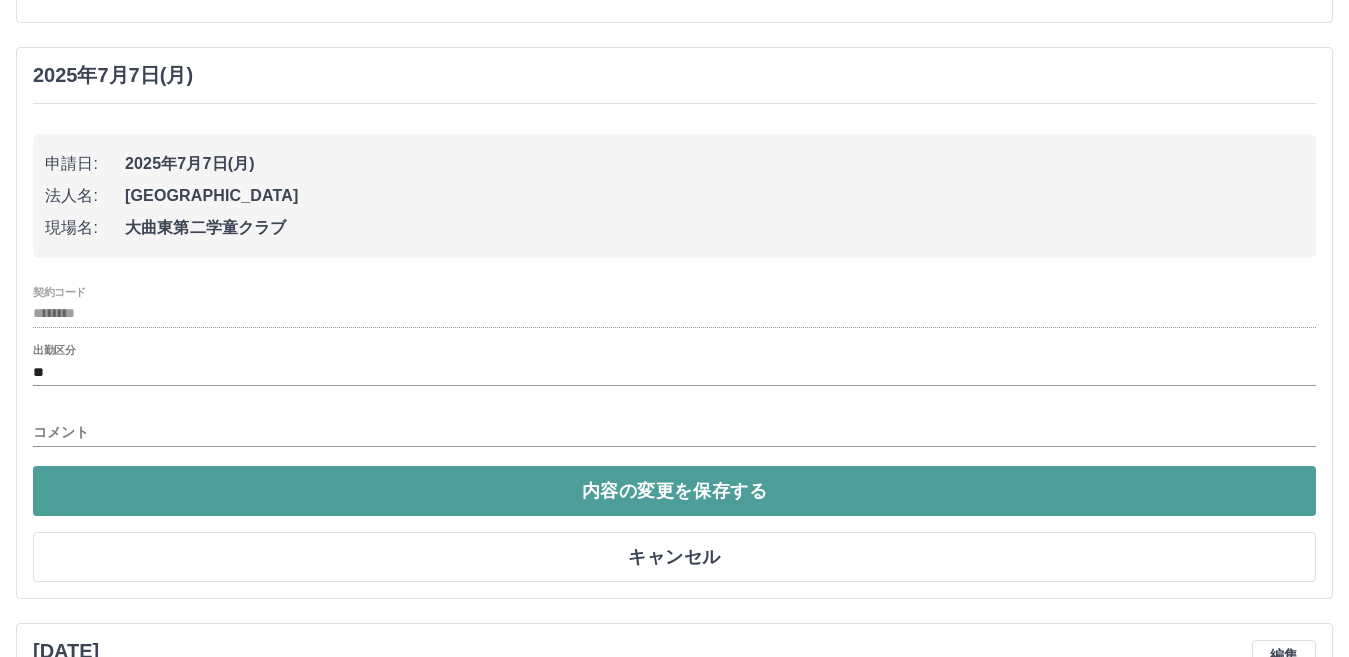click on "内容の変更を保存する" at bounding box center (674, 491) 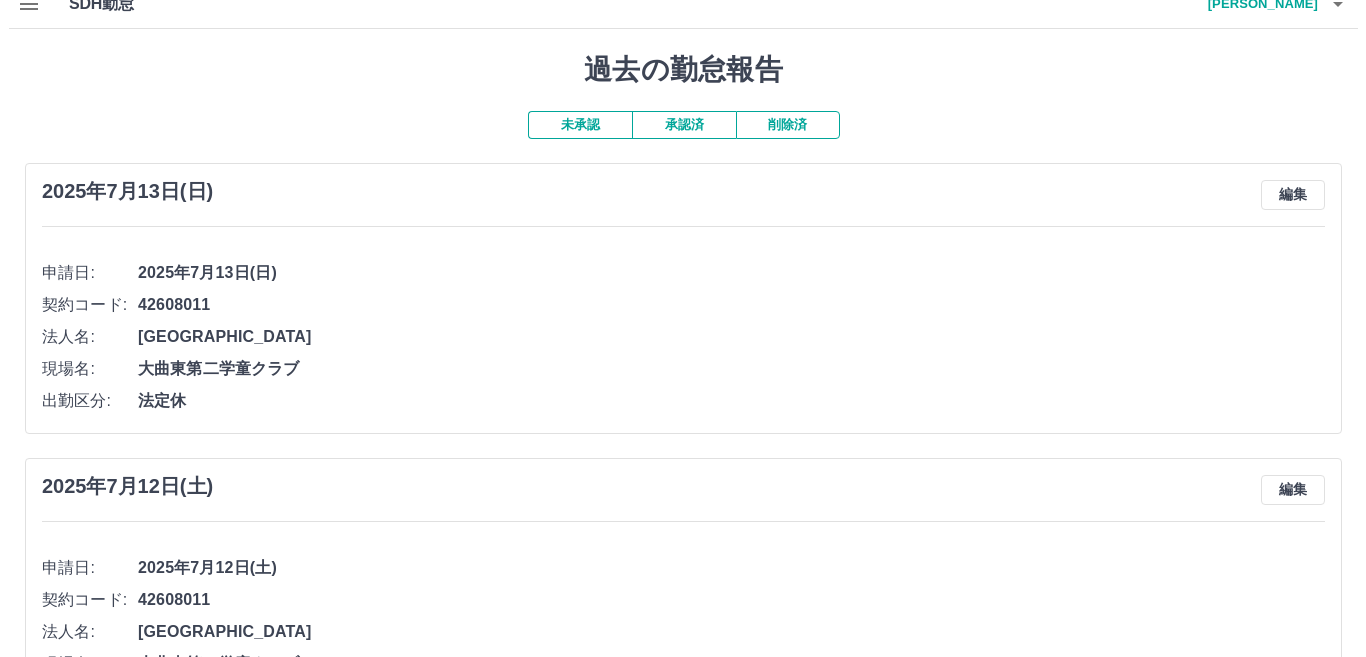 scroll, scrollTop: 0, scrollLeft: 0, axis: both 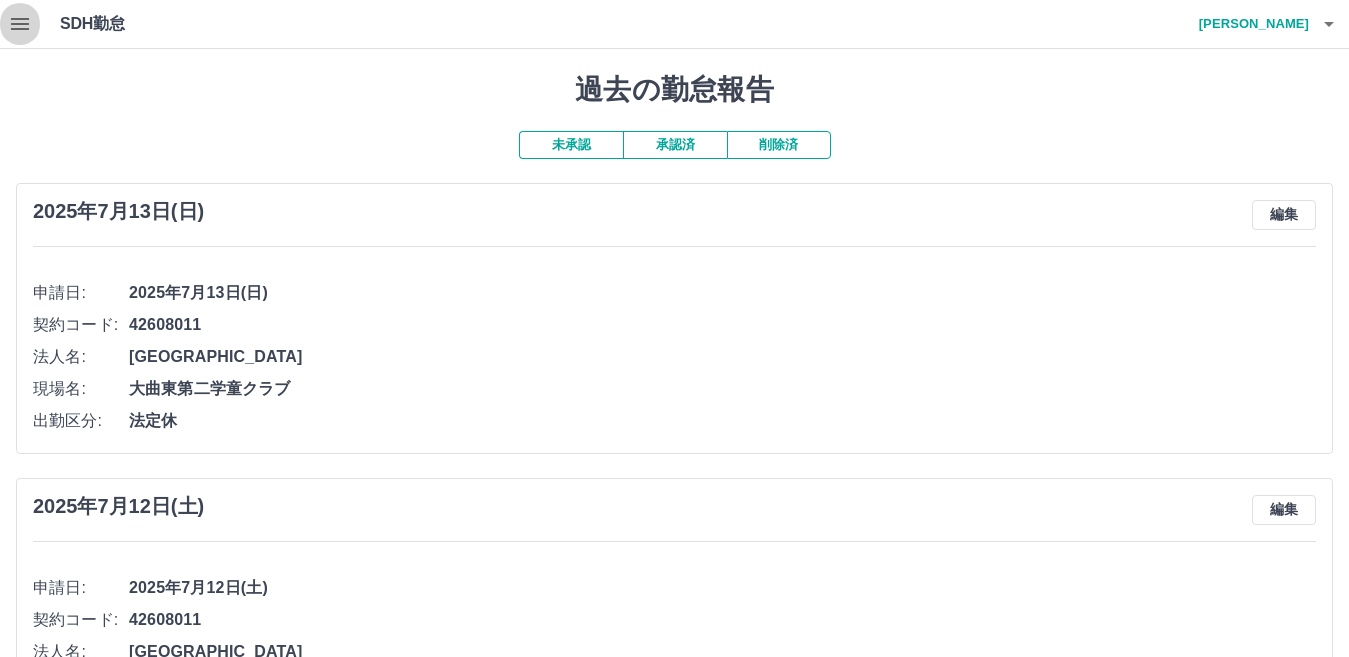 click 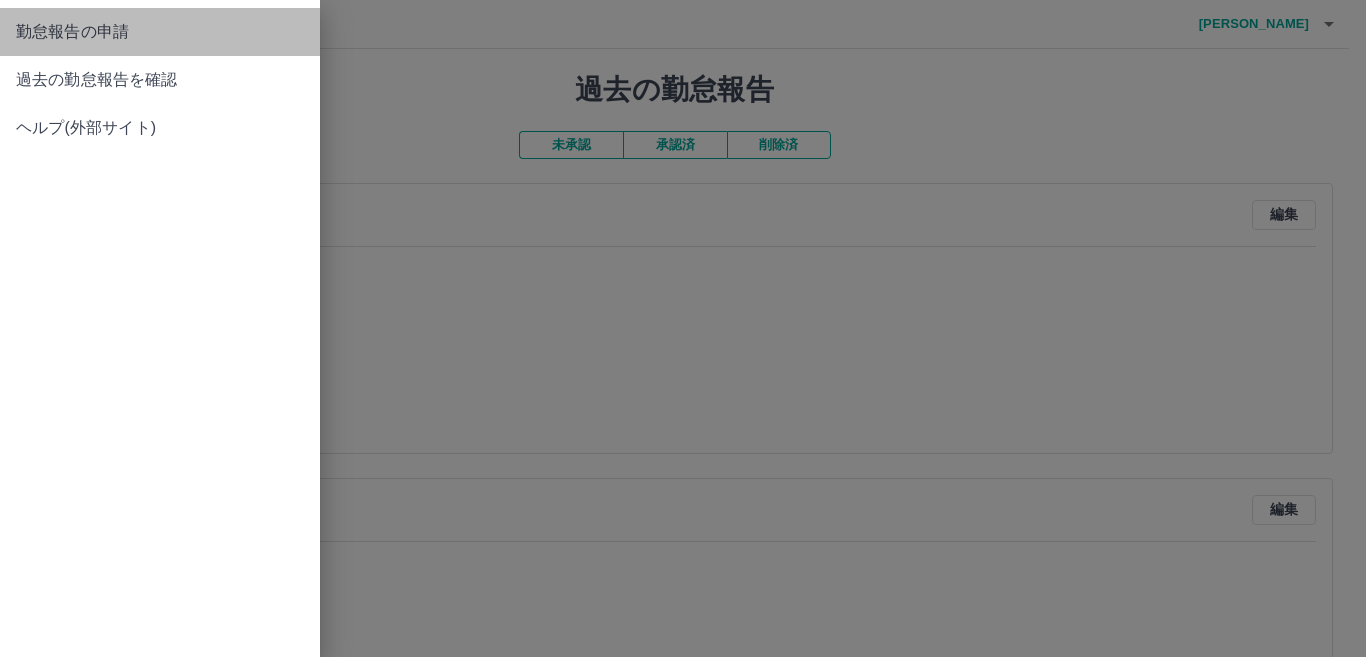 click on "勤怠報告の申請" at bounding box center (160, 32) 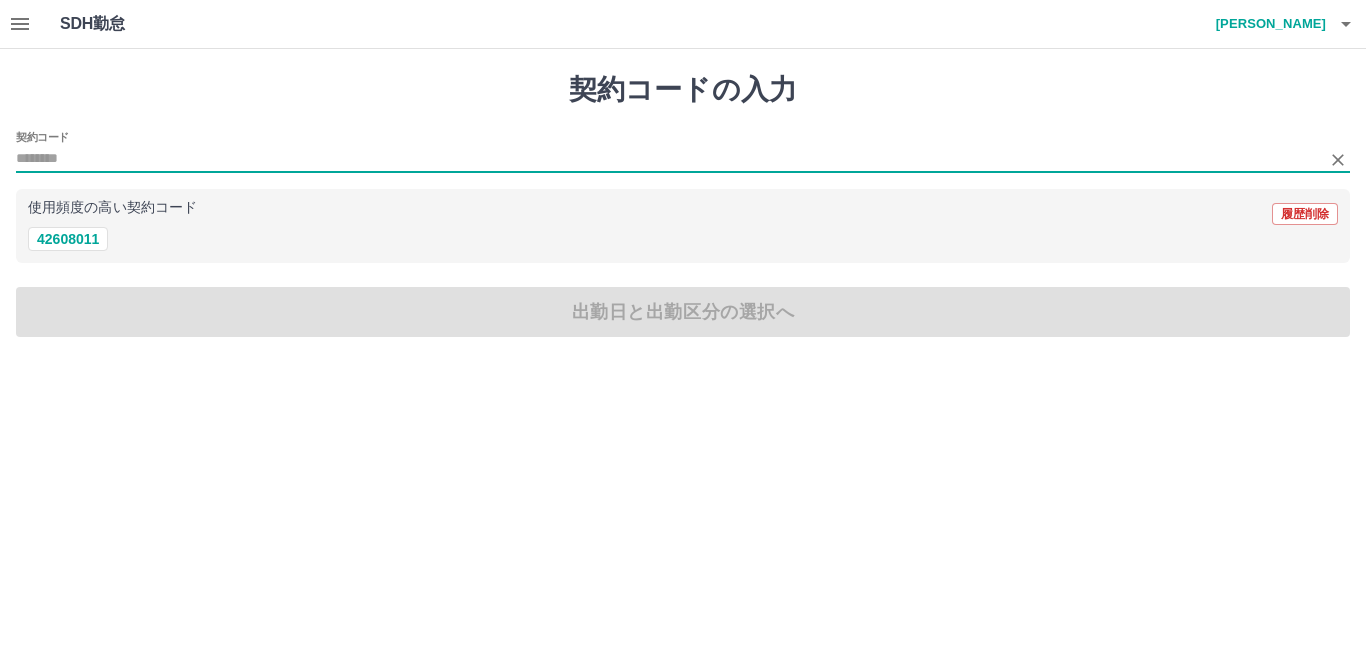 click on "契約コード" at bounding box center (668, 159) 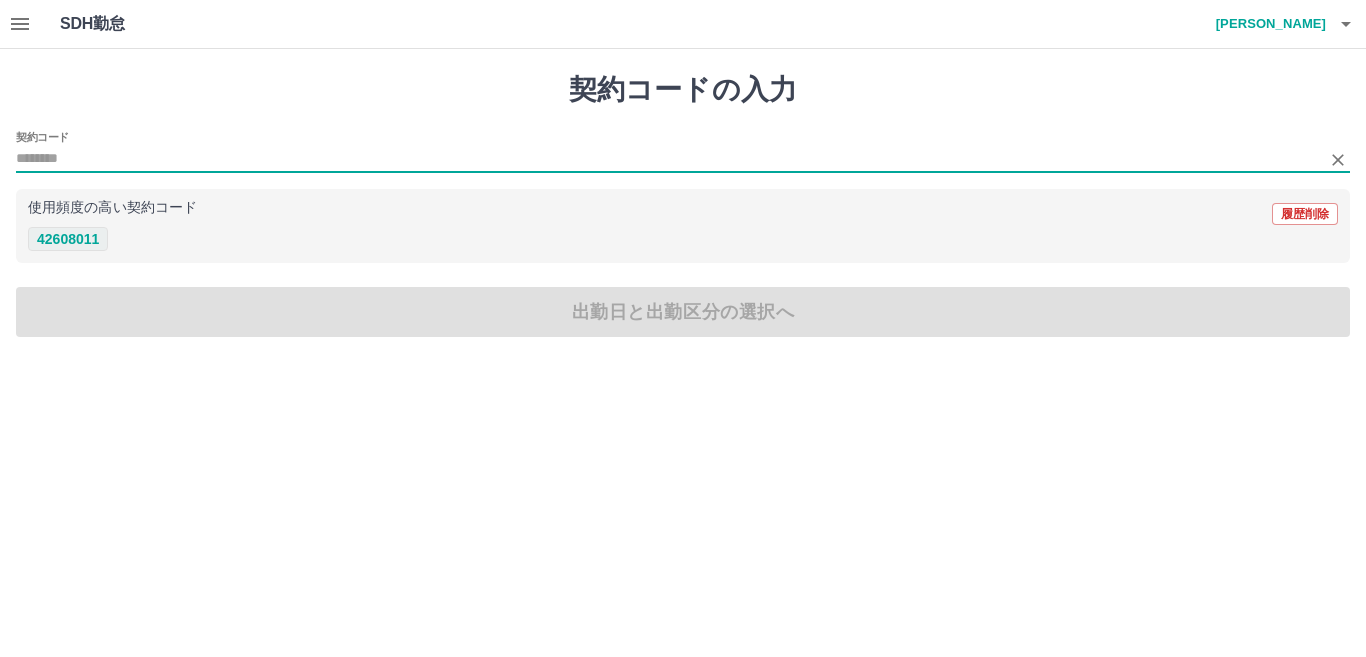 click on "42608011" at bounding box center [68, 239] 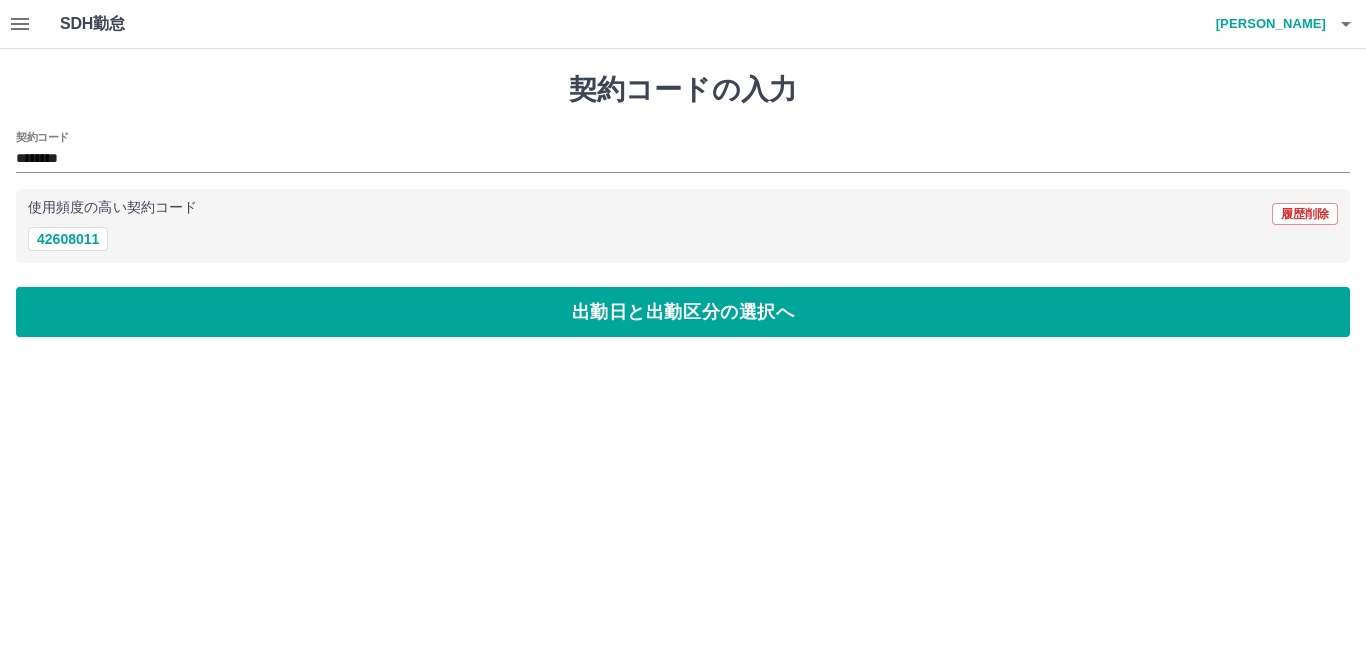 click on "契約コードの入力 契約コード ******** 使用頻度の高い契約コード 履歴削除 42608011 出勤日と出勤区分の選択へ" at bounding box center [683, 205] 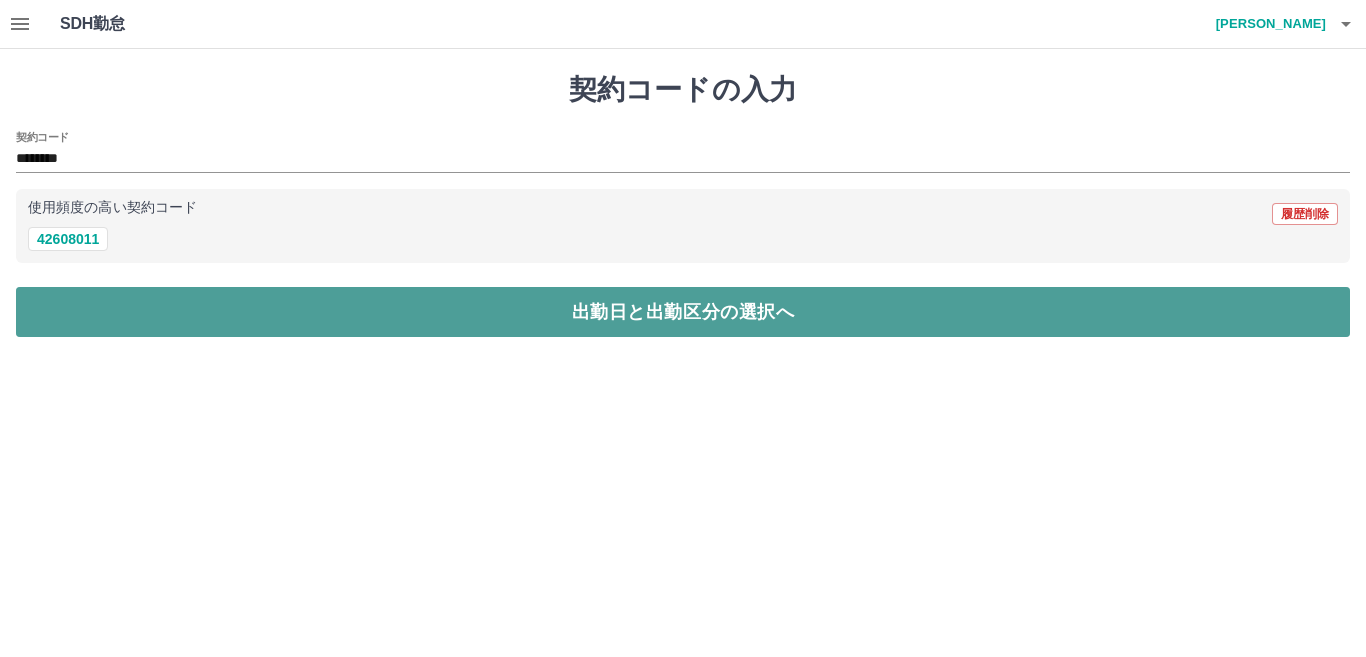 click on "出勤日と出勤区分の選択へ" at bounding box center (683, 312) 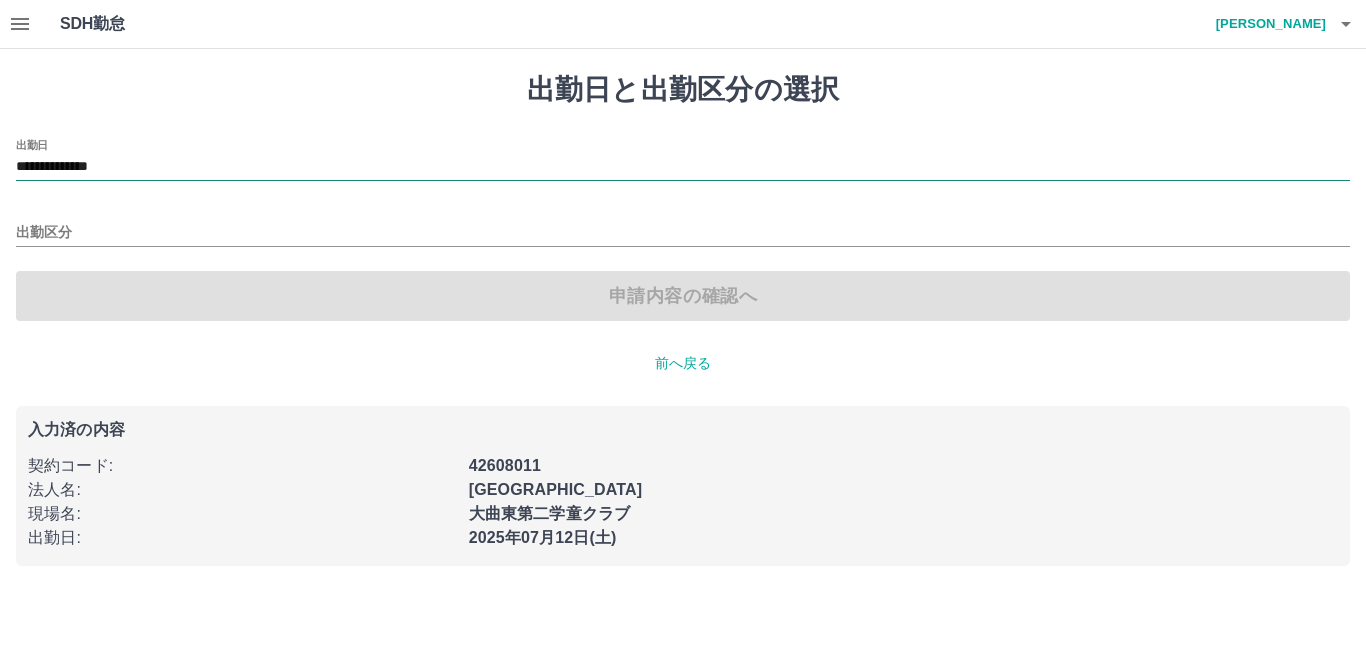 click on "**********" at bounding box center [683, 167] 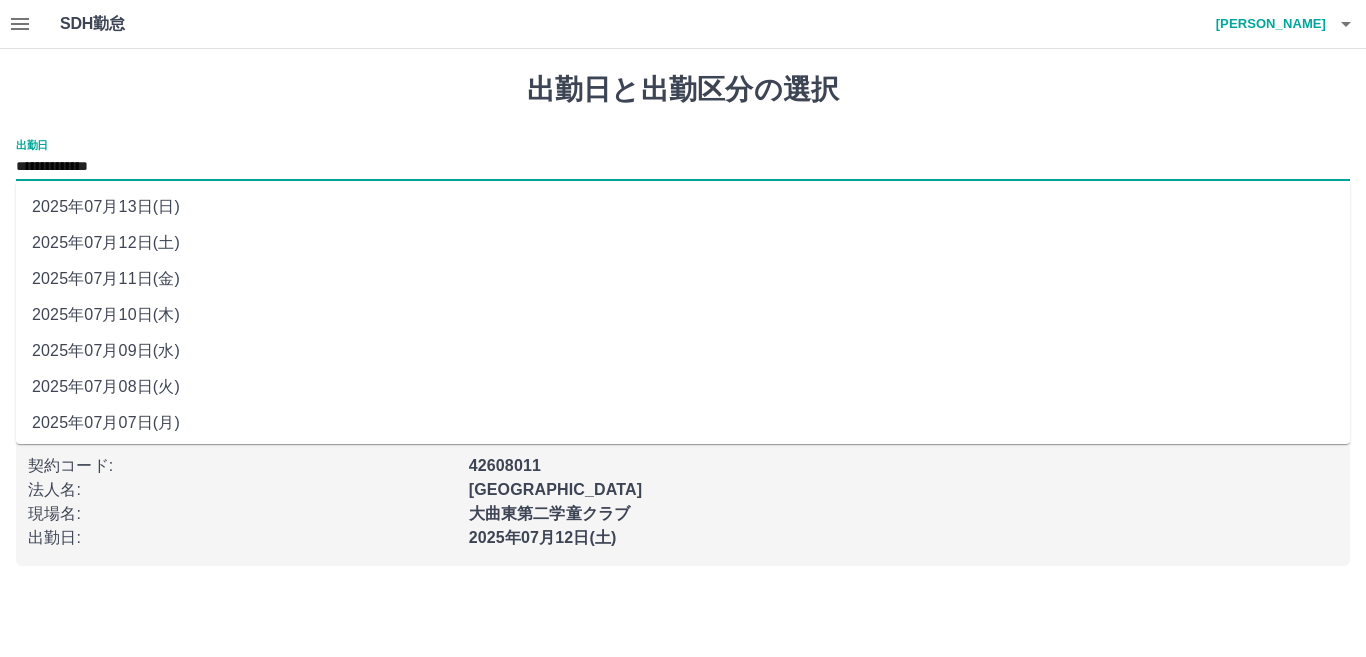 click on "2025年07月08日(火)" at bounding box center (683, 387) 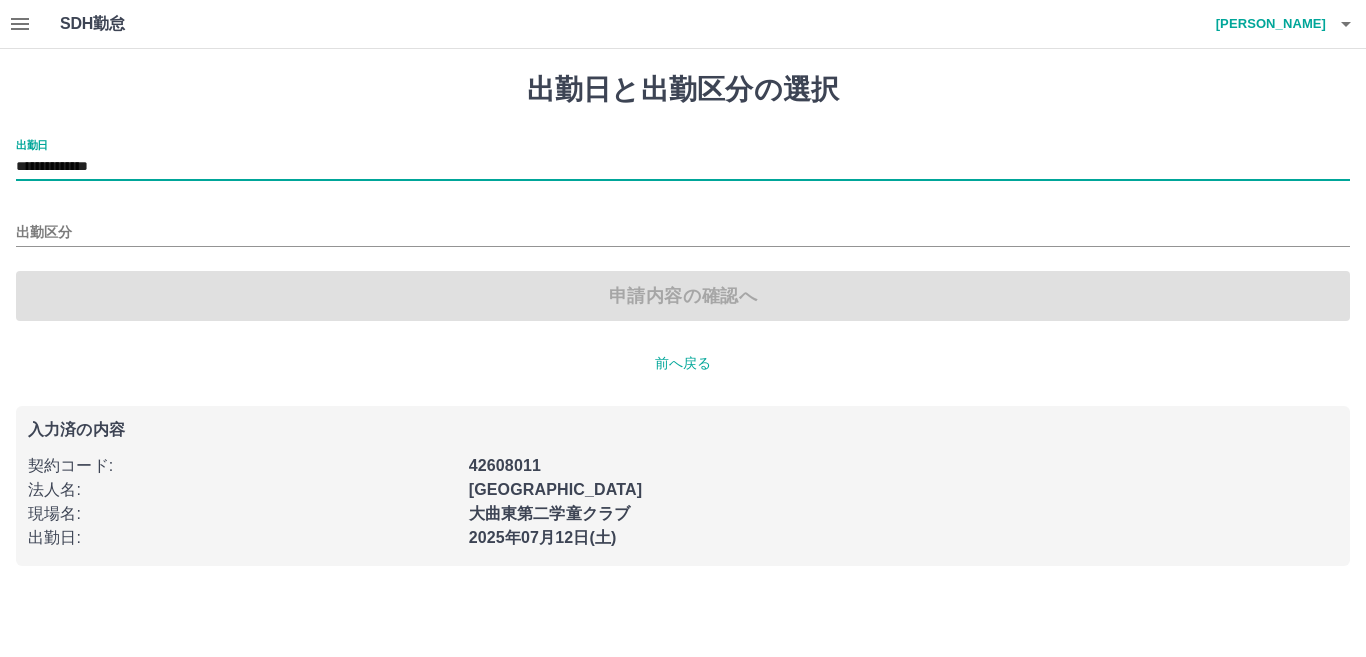 click on "出勤区分" at bounding box center (683, 226) 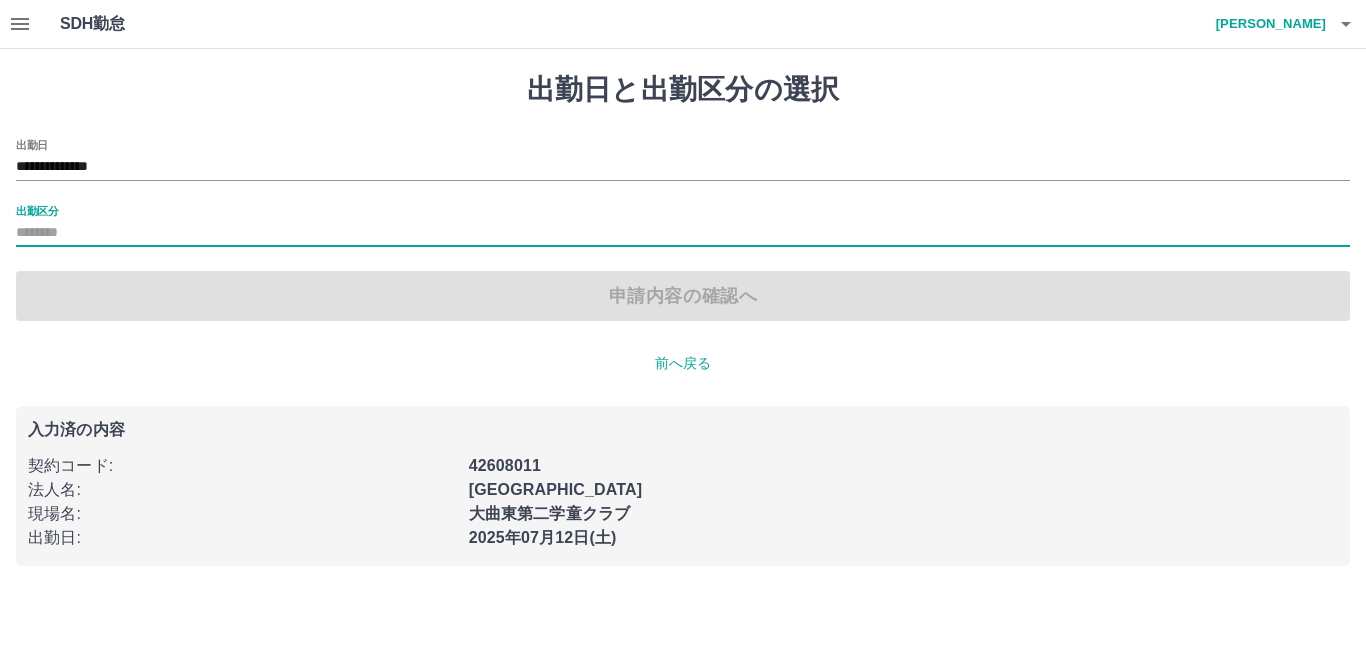click on "出勤区分" at bounding box center [683, 233] 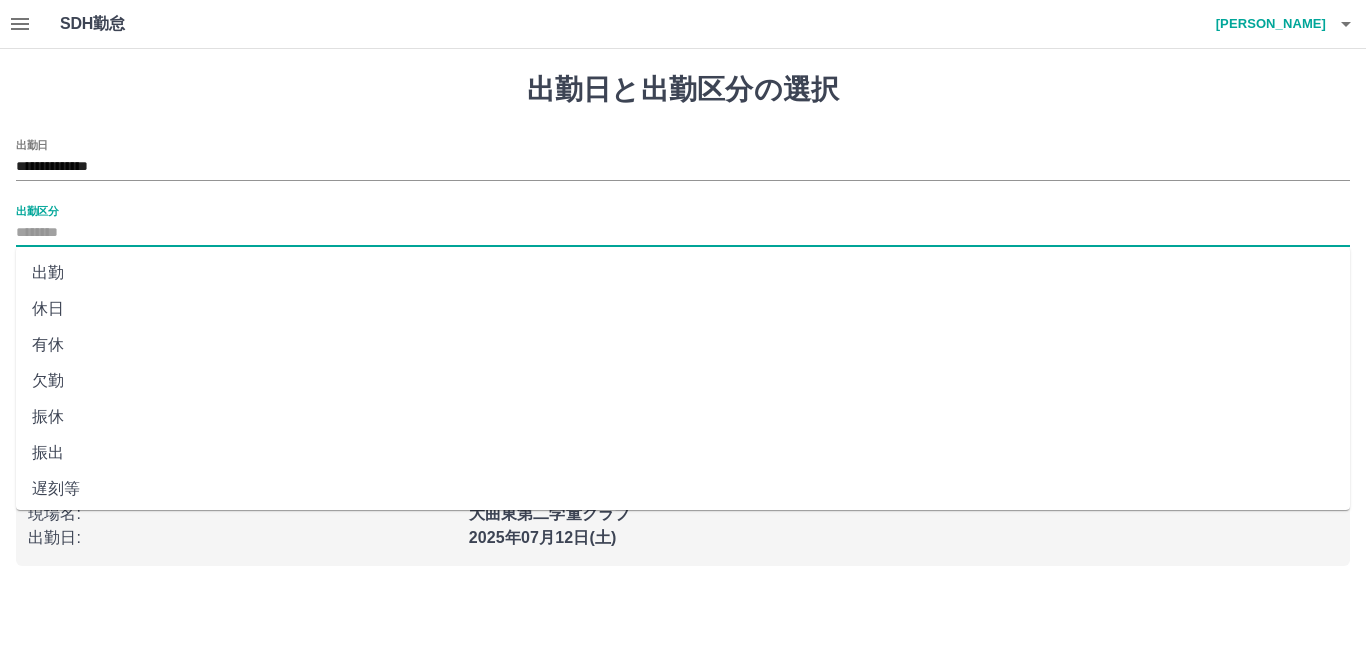 click on "休日" at bounding box center [683, 309] 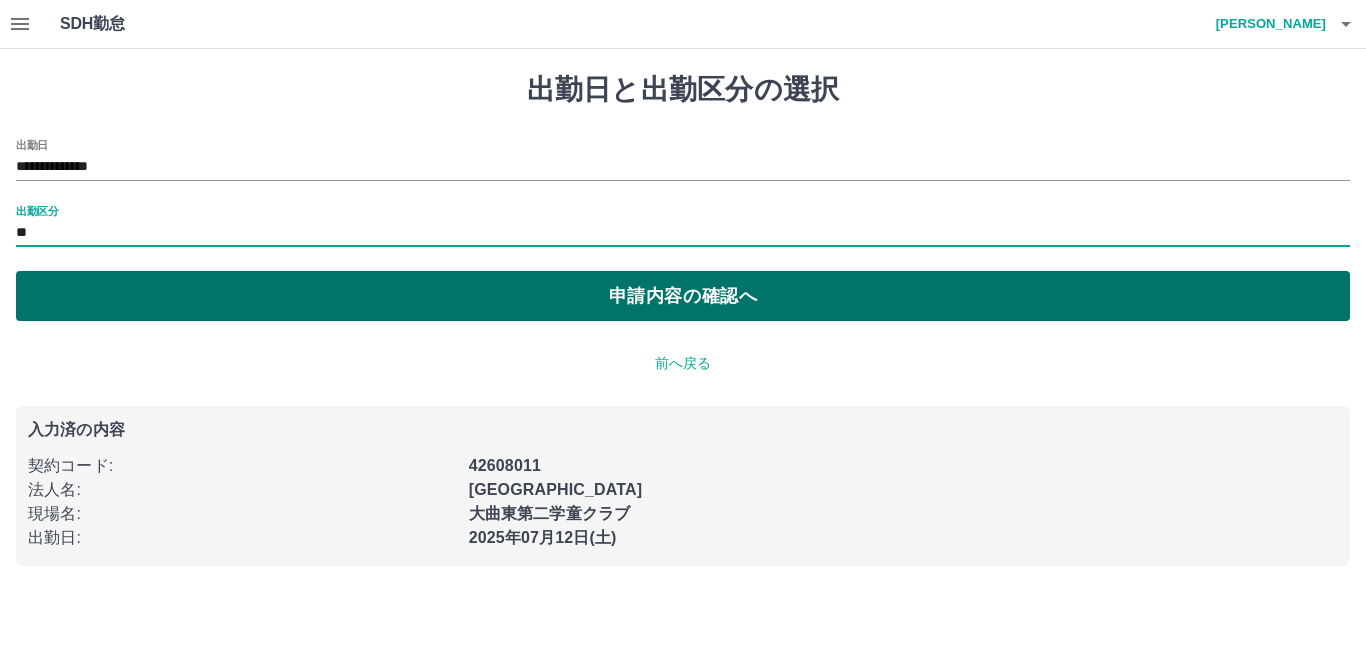 click on "申請内容の確認へ" at bounding box center [683, 296] 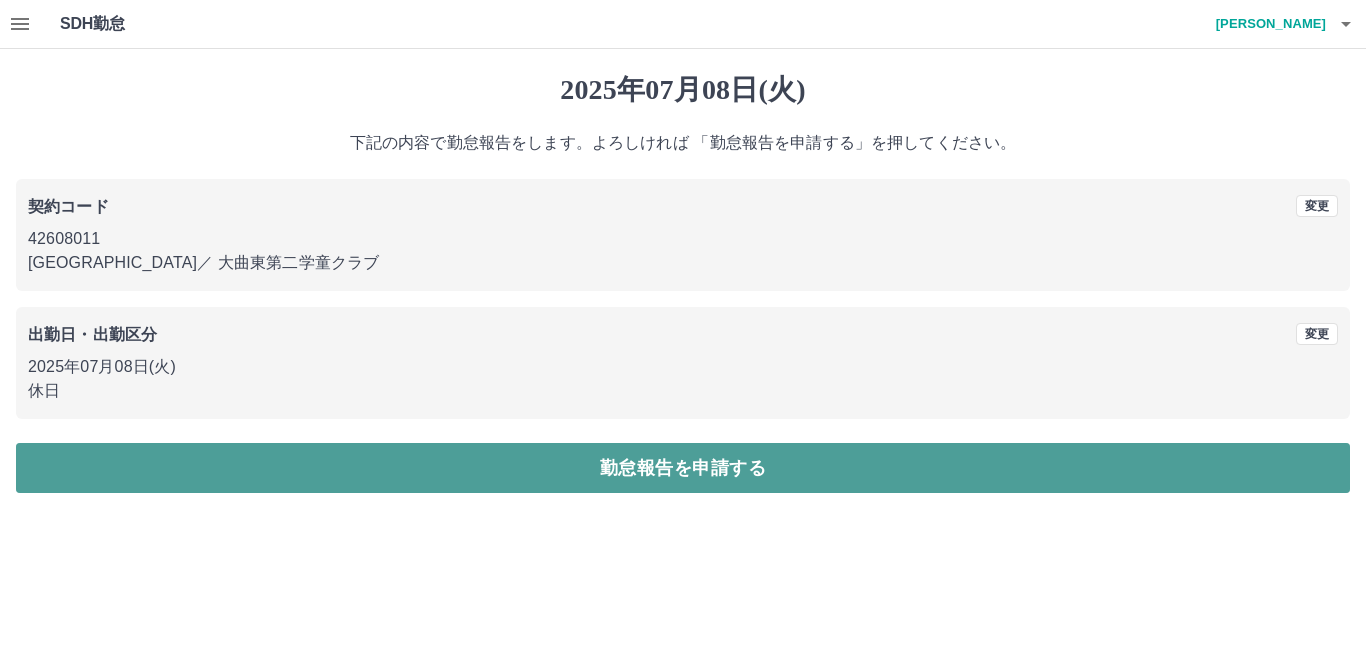 click on "勤怠報告を申請する" at bounding box center [683, 468] 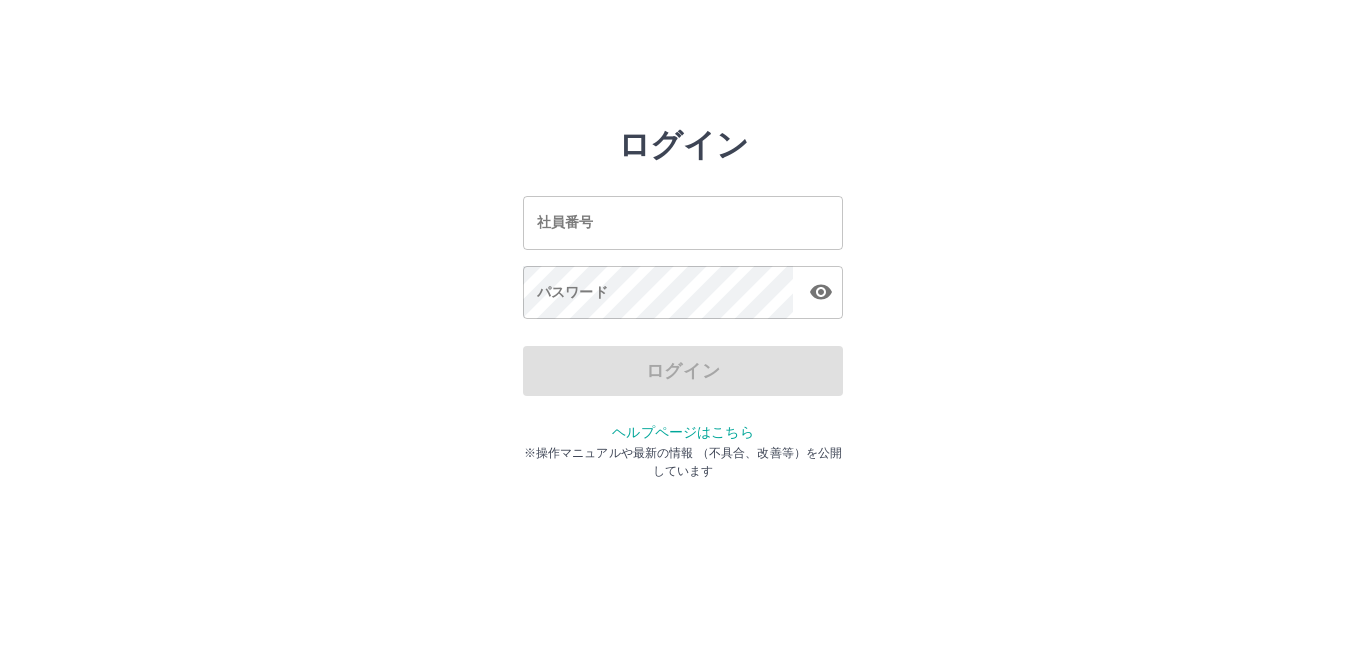 scroll, scrollTop: 0, scrollLeft: 0, axis: both 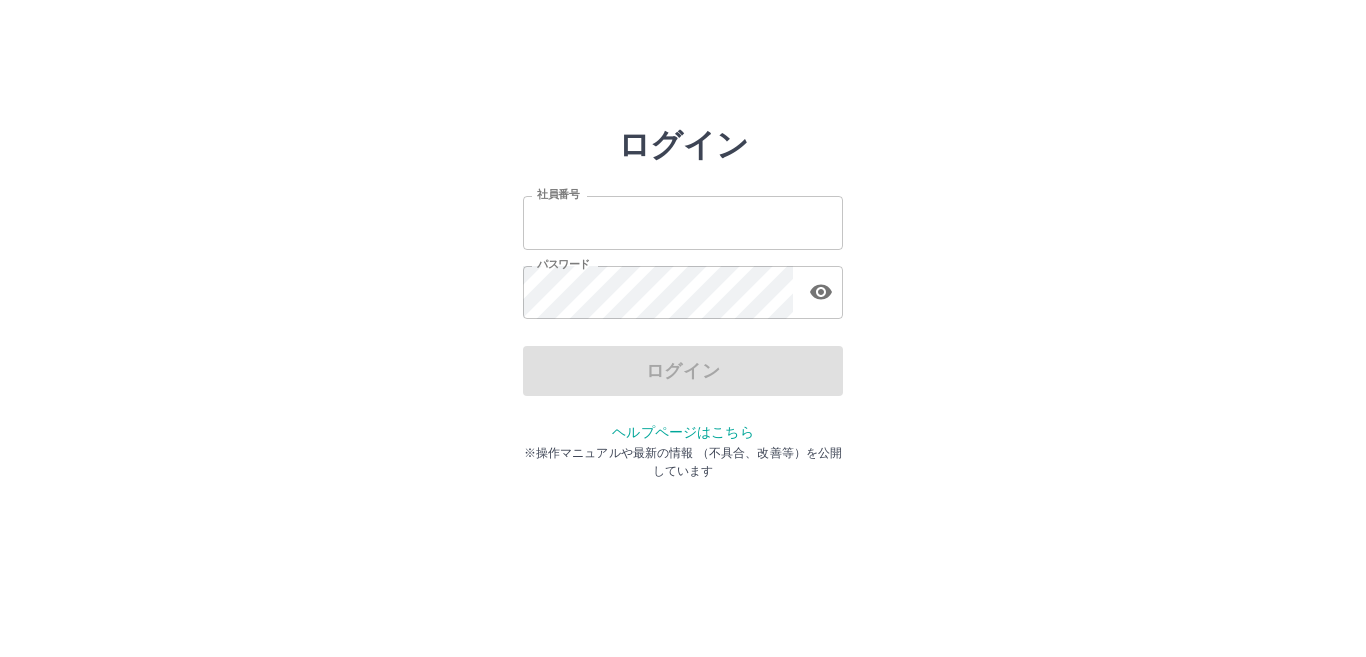 type on "*******" 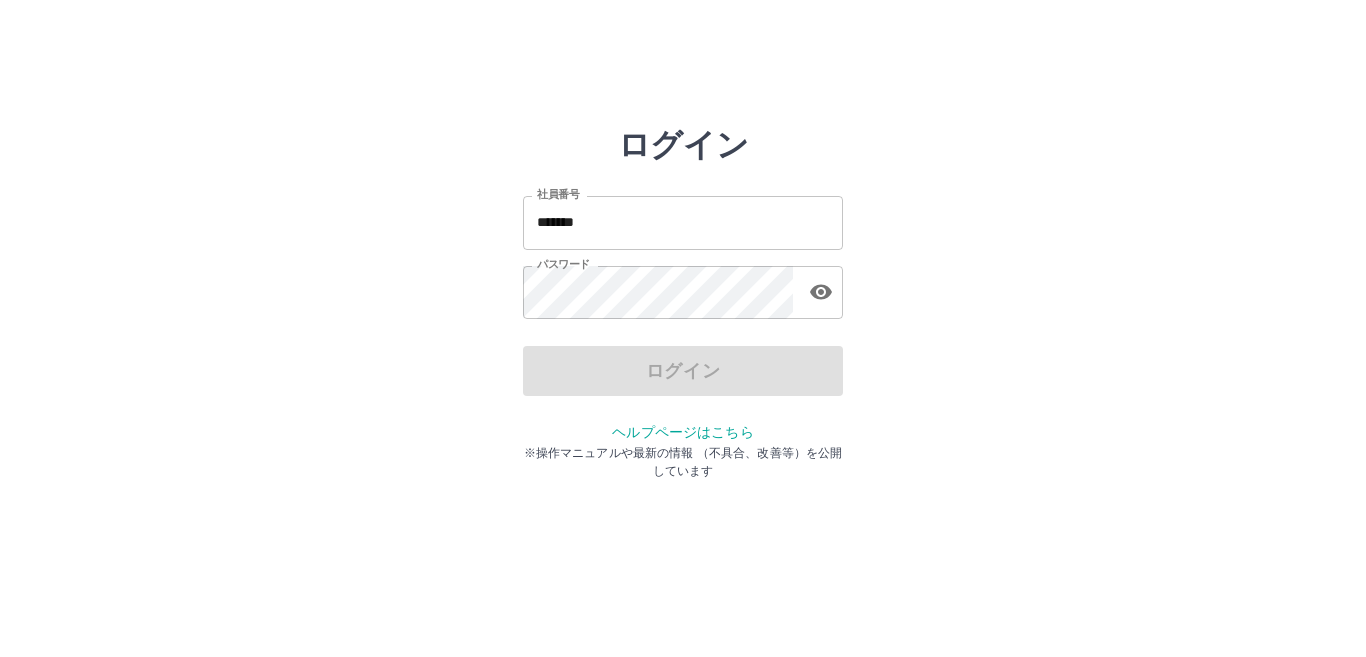 click on "ログイン" at bounding box center [683, 371] 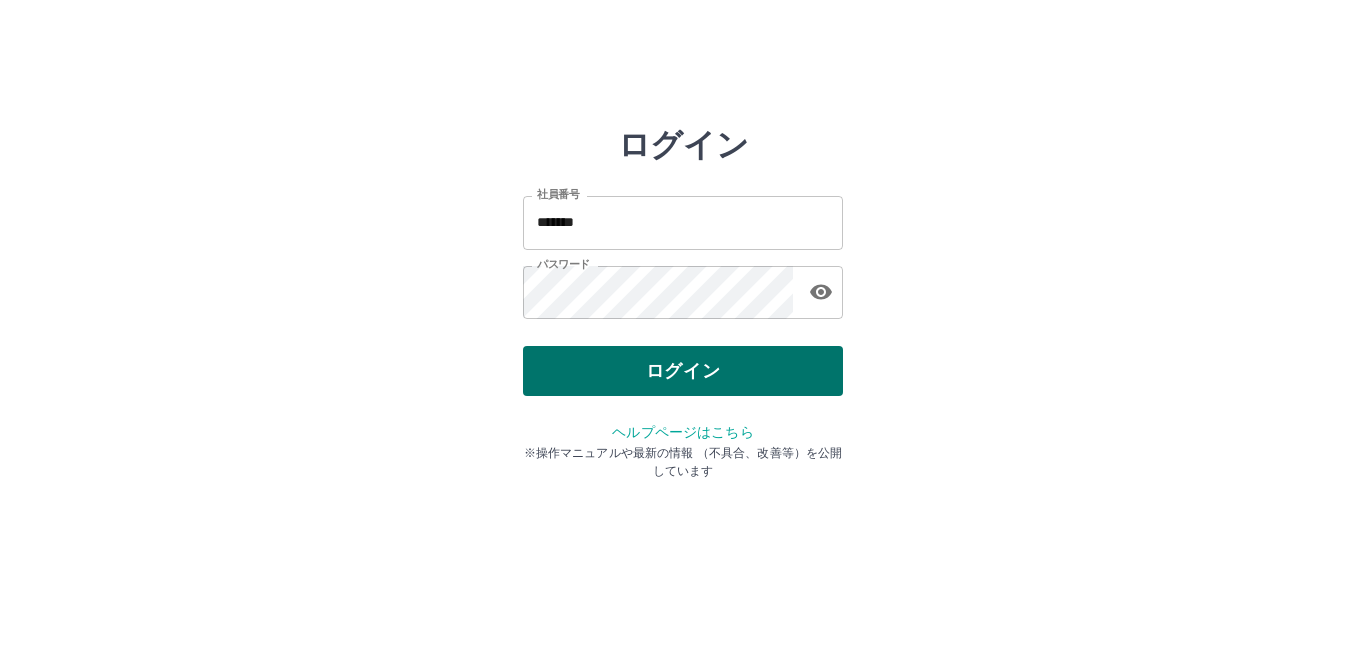 click on "ログイン" at bounding box center [683, 371] 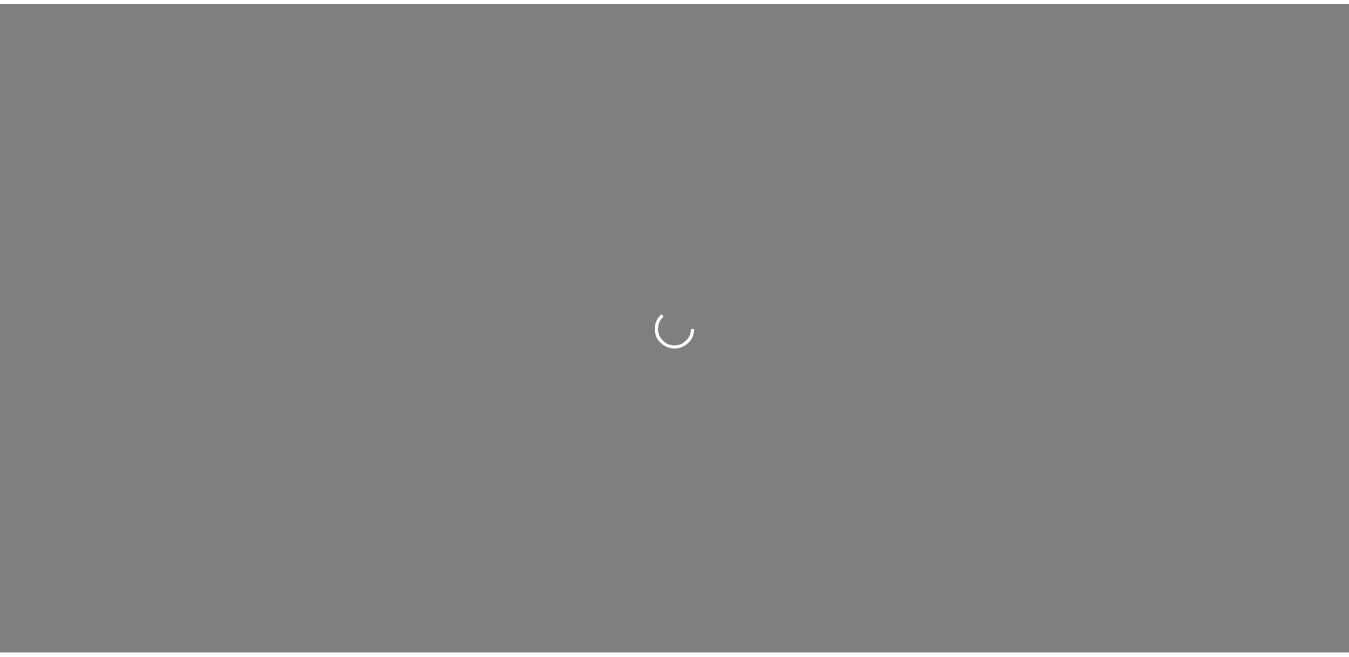 scroll, scrollTop: 0, scrollLeft: 0, axis: both 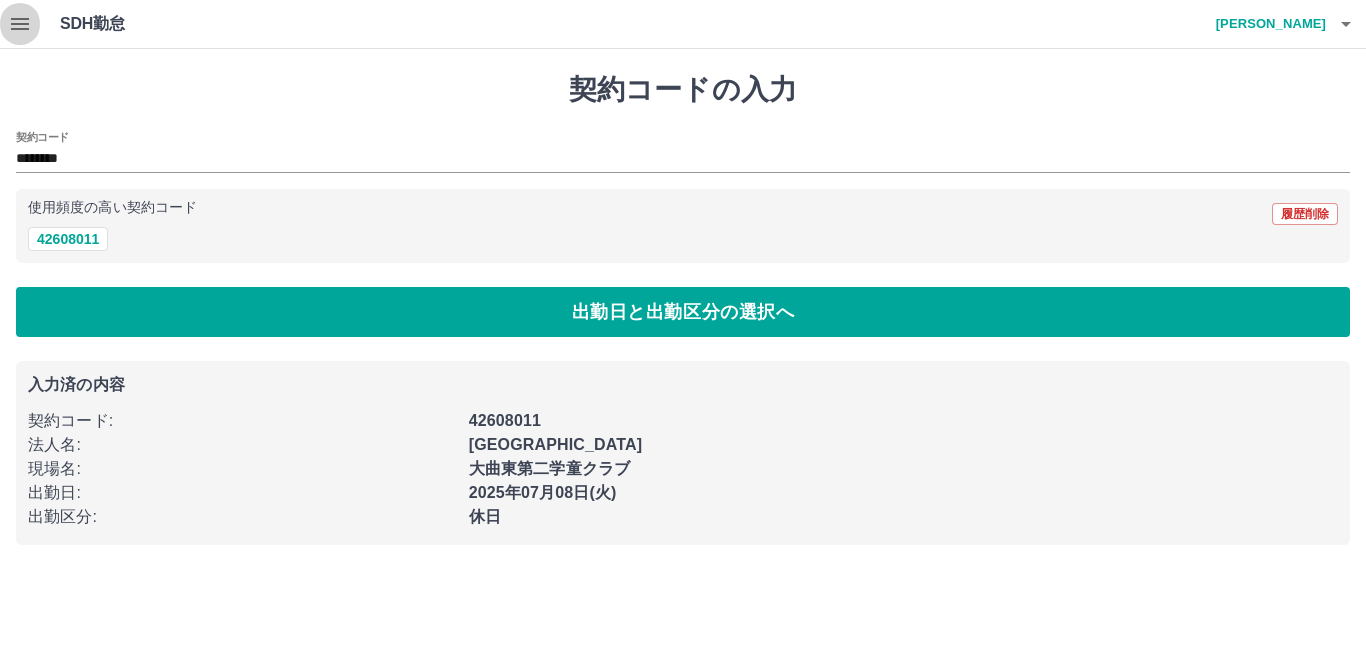 click 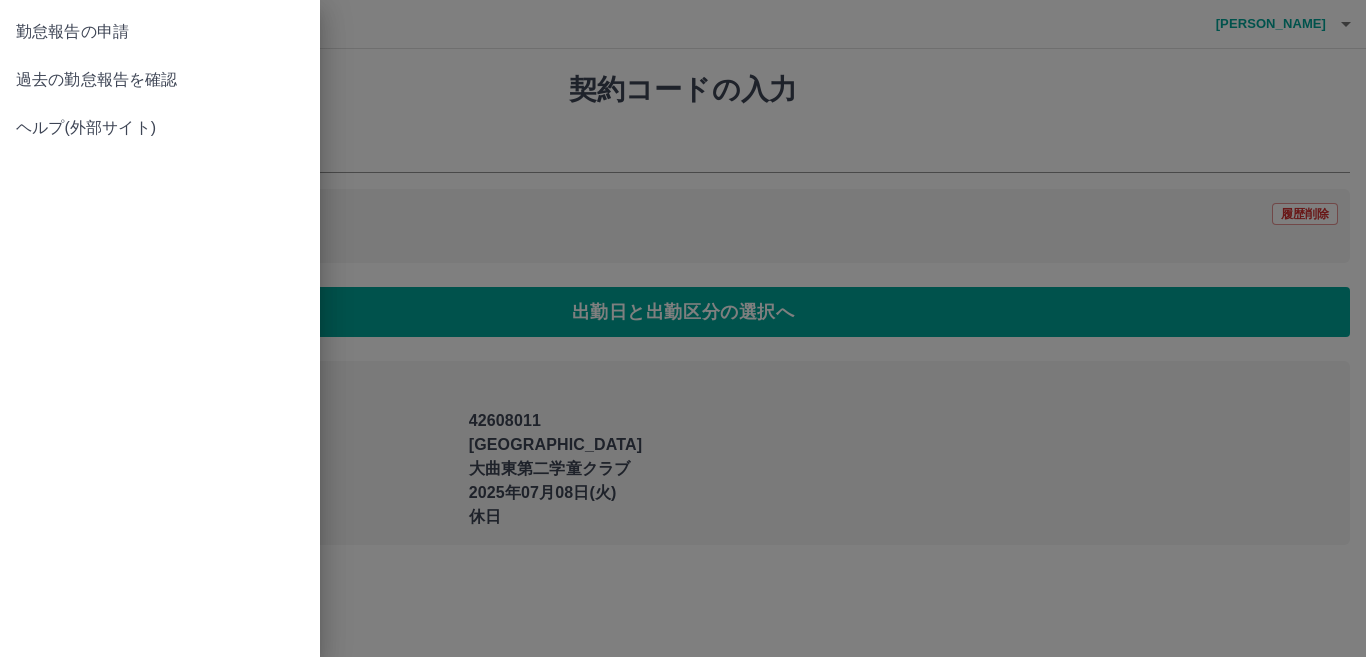 click on "過去の勤怠報告を確認" at bounding box center [160, 80] 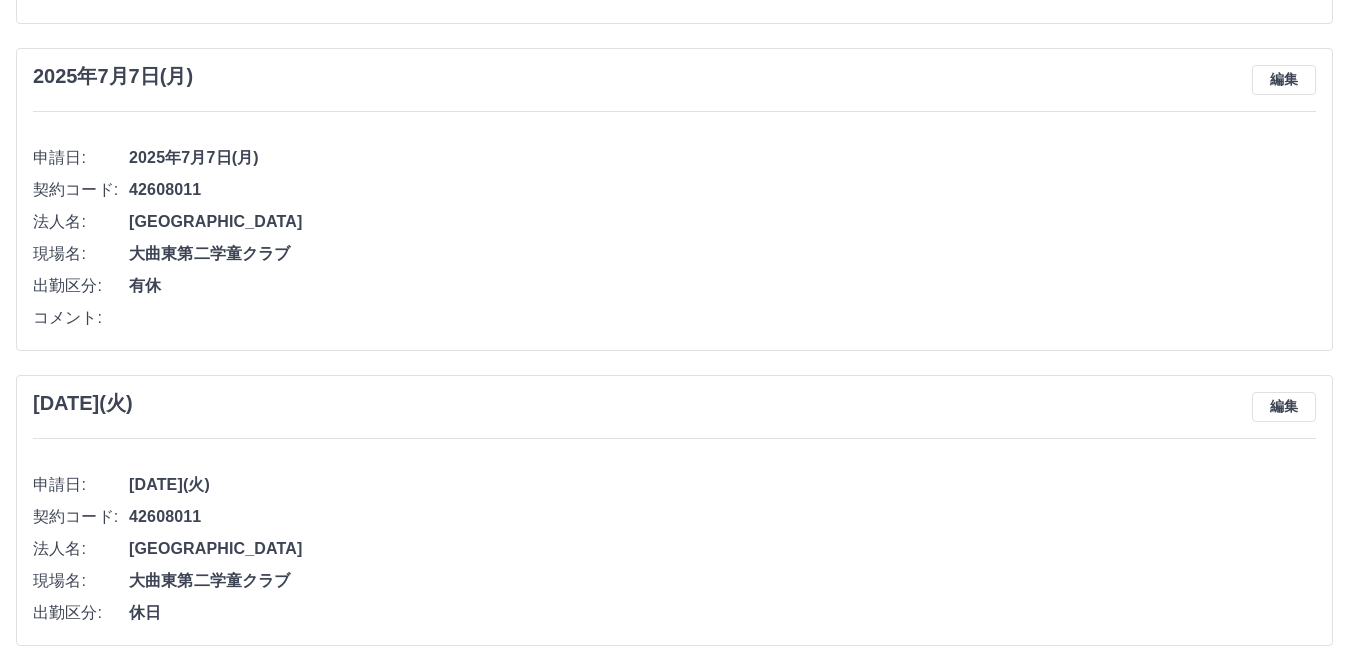 scroll, scrollTop: 1700, scrollLeft: 0, axis: vertical 